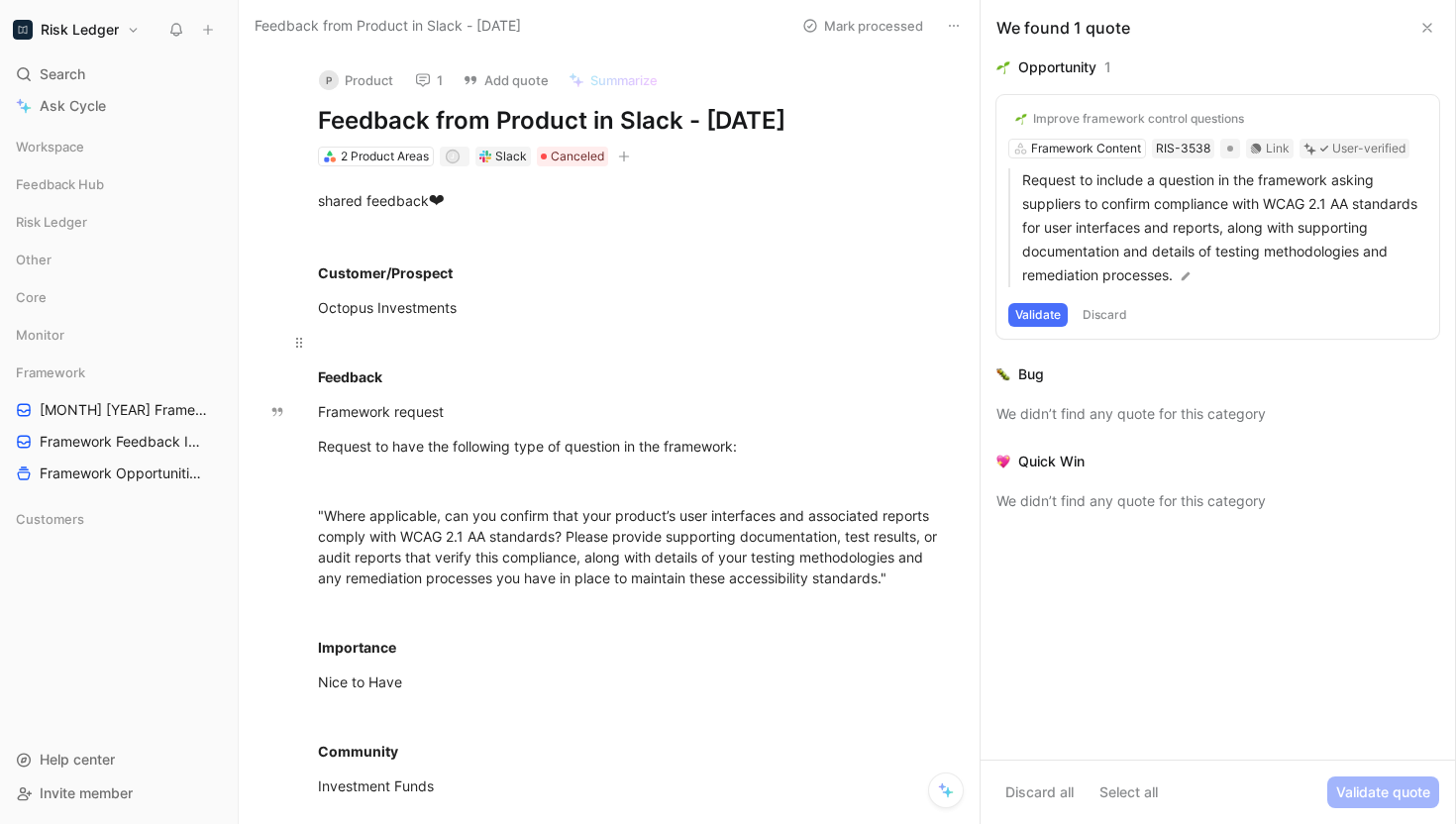 scroll, scrollTop: 0, scrollLeft: 0, axis: both 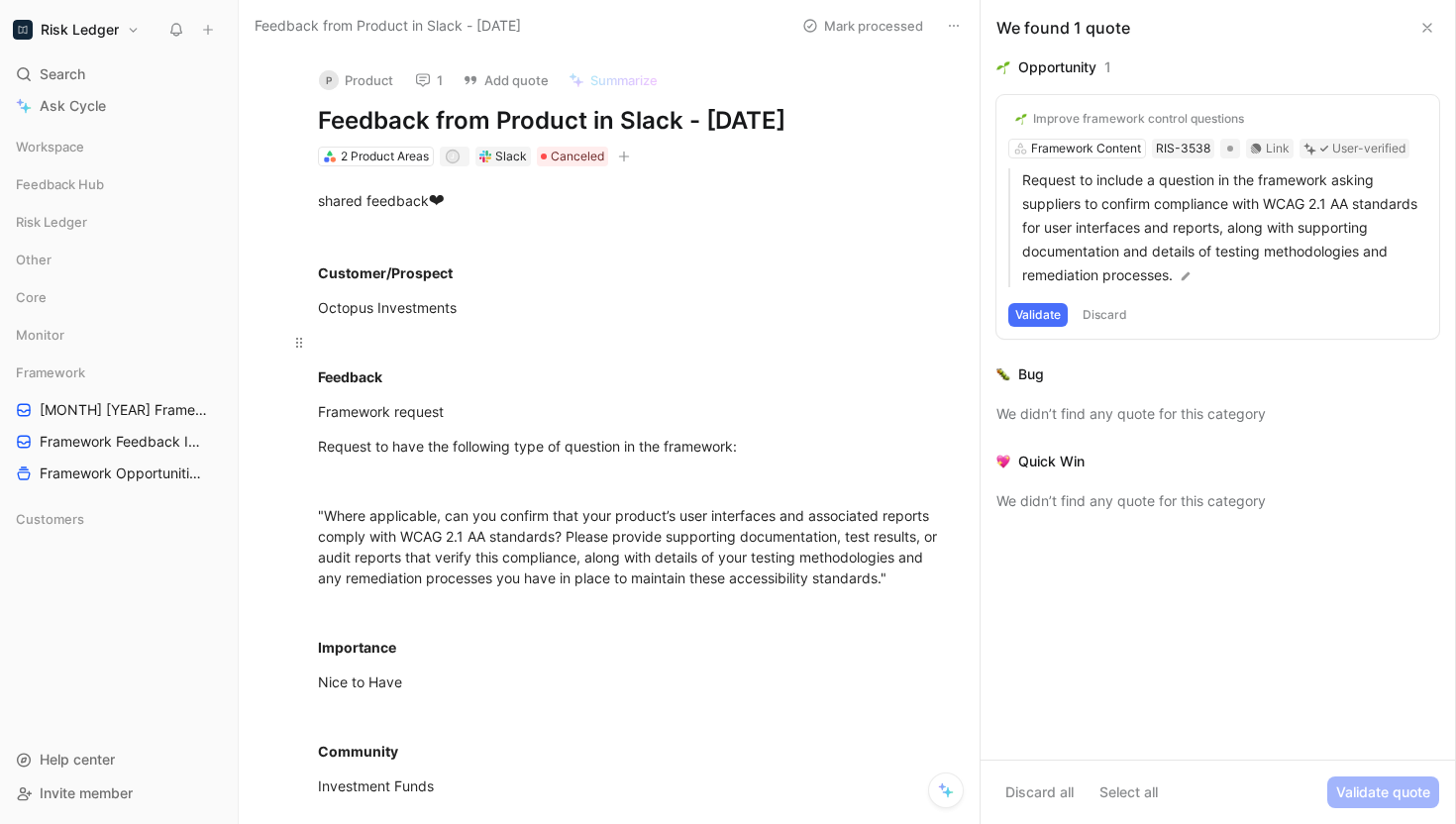 click at bounding box center (630, 342) 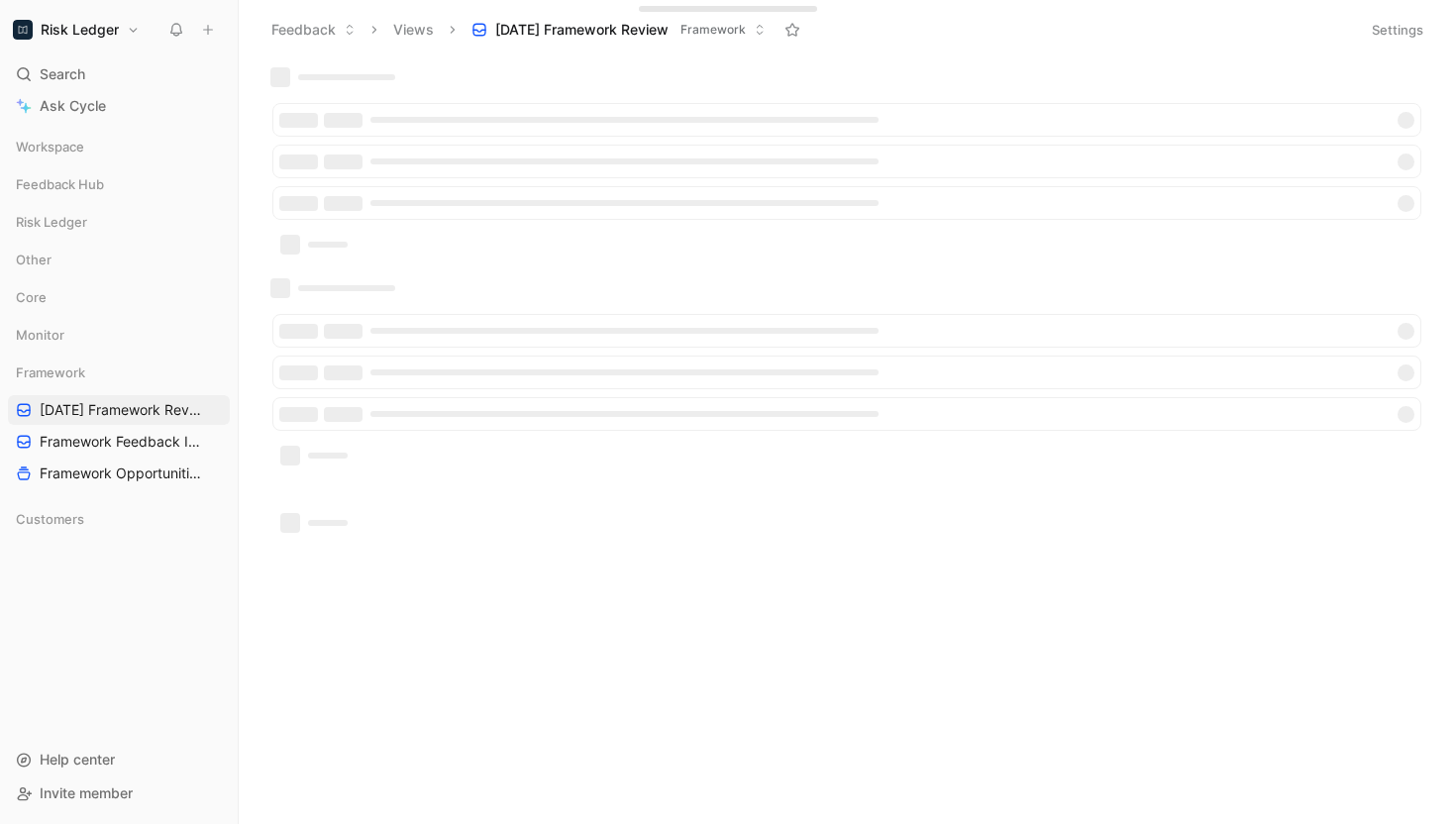 scroll, scrollTop: 0, scrollLeft: 0, axis: both 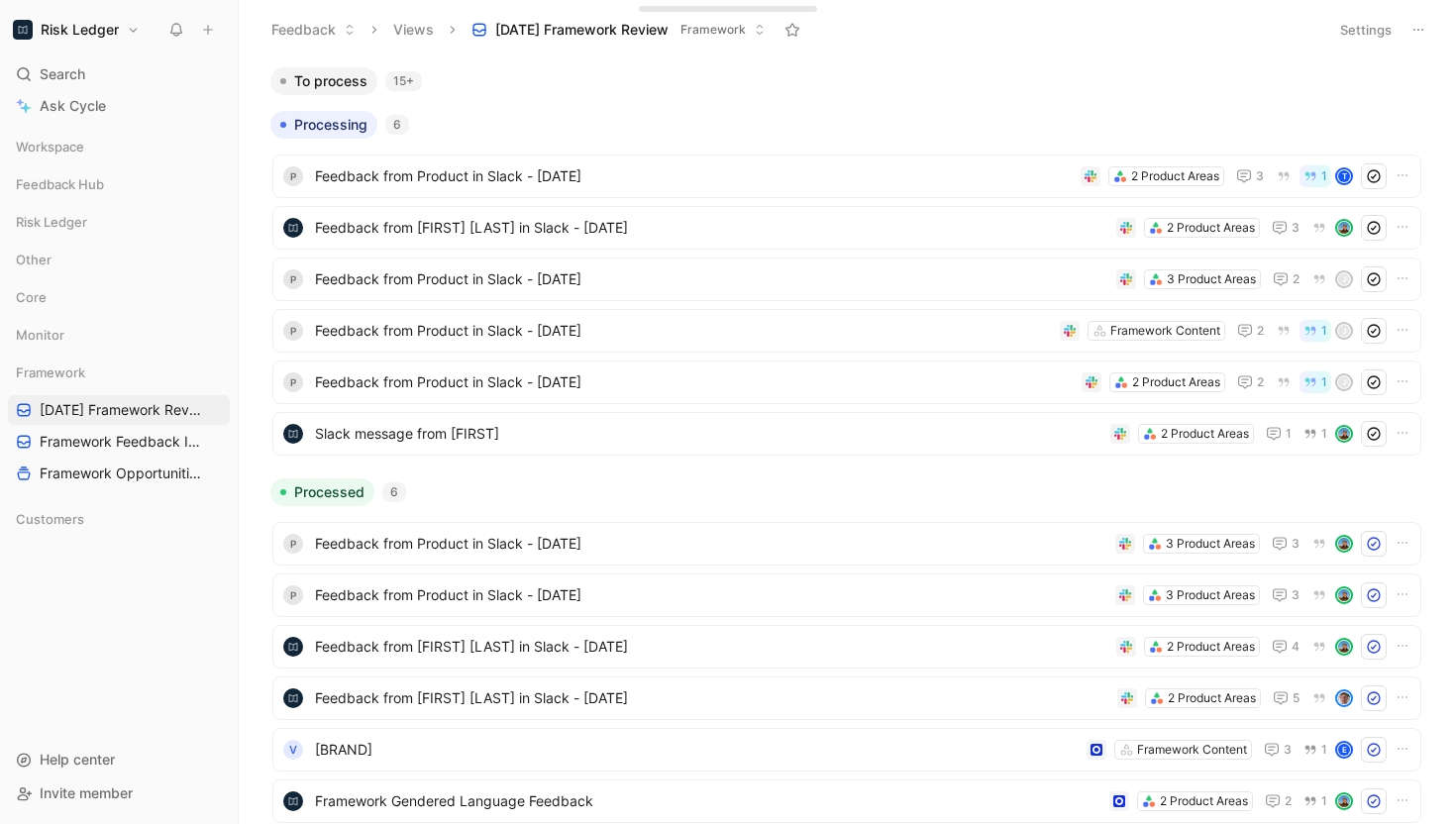 click on "To process" at bounding box center [331, 81] 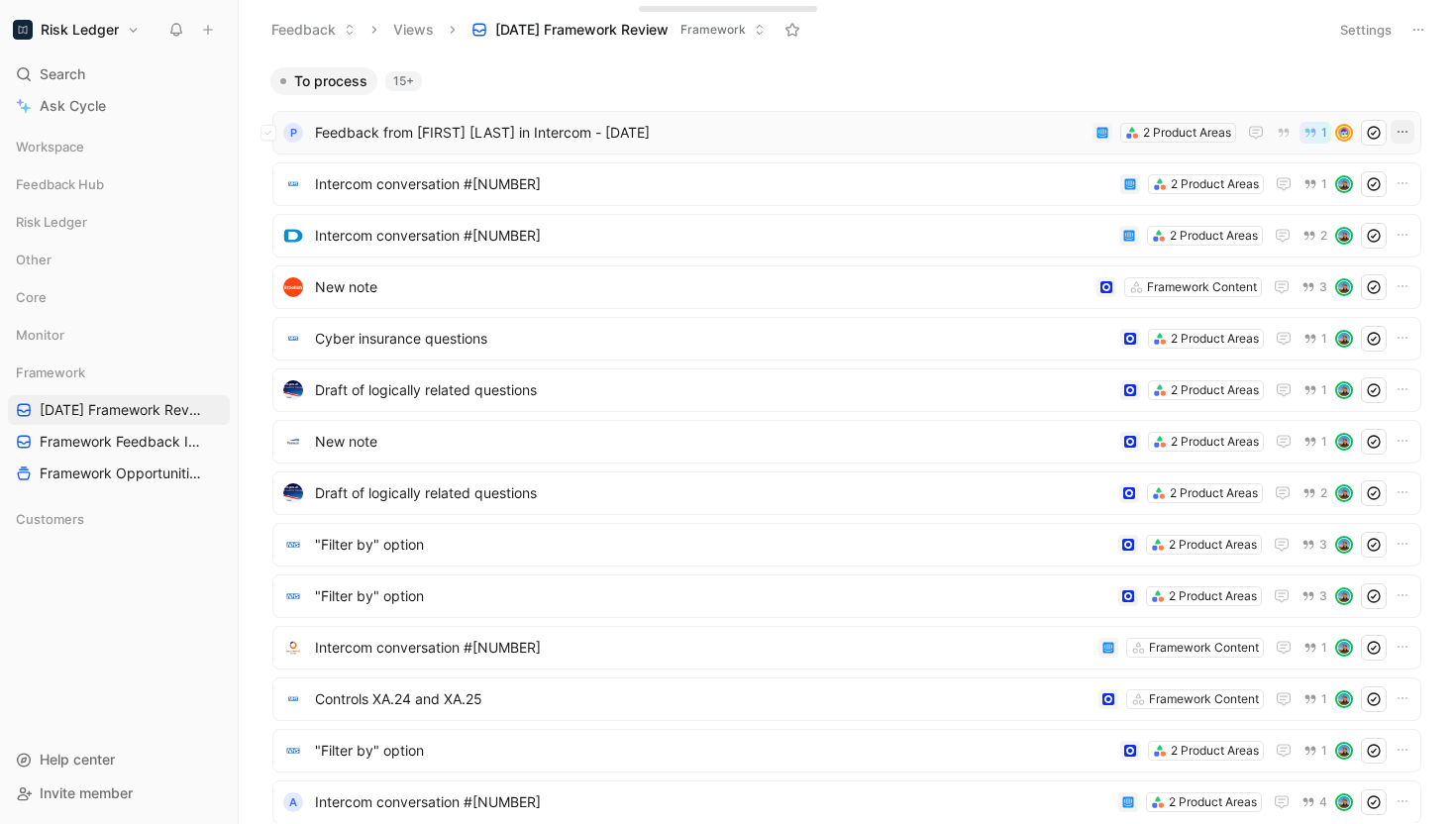 click 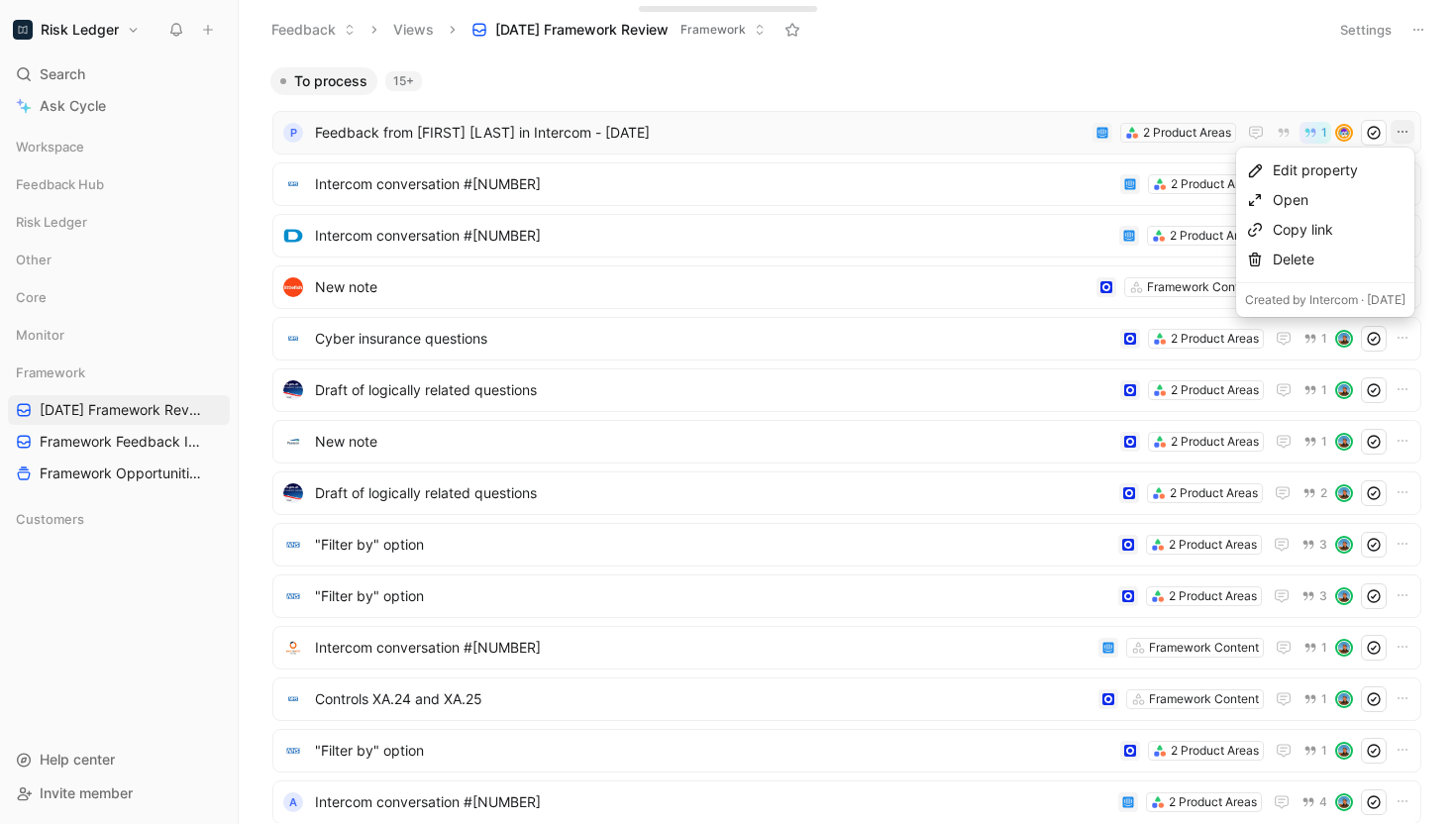 type 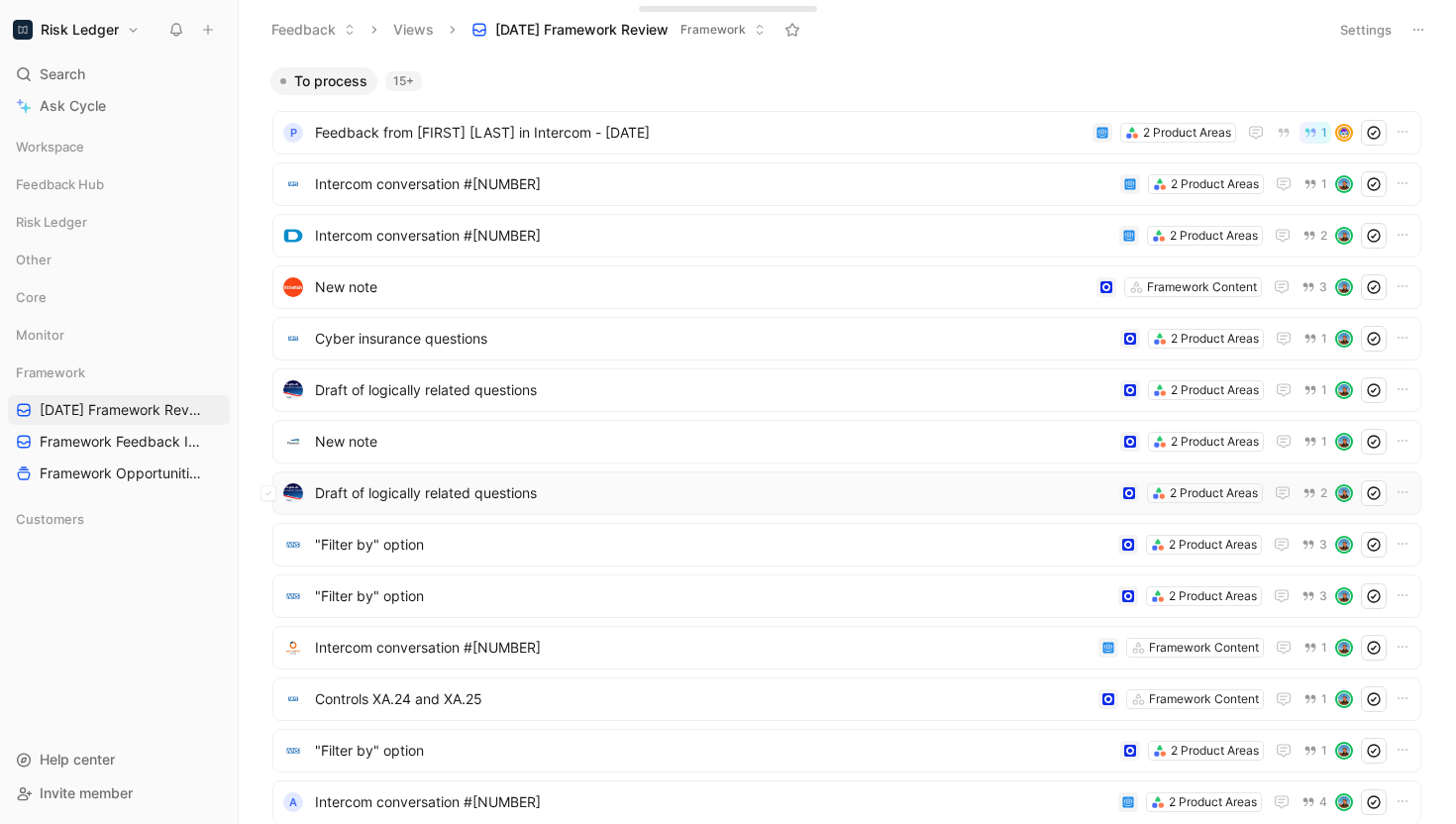 scroll, scrollTop: 45, scrollLeft: 0, axis: vertical 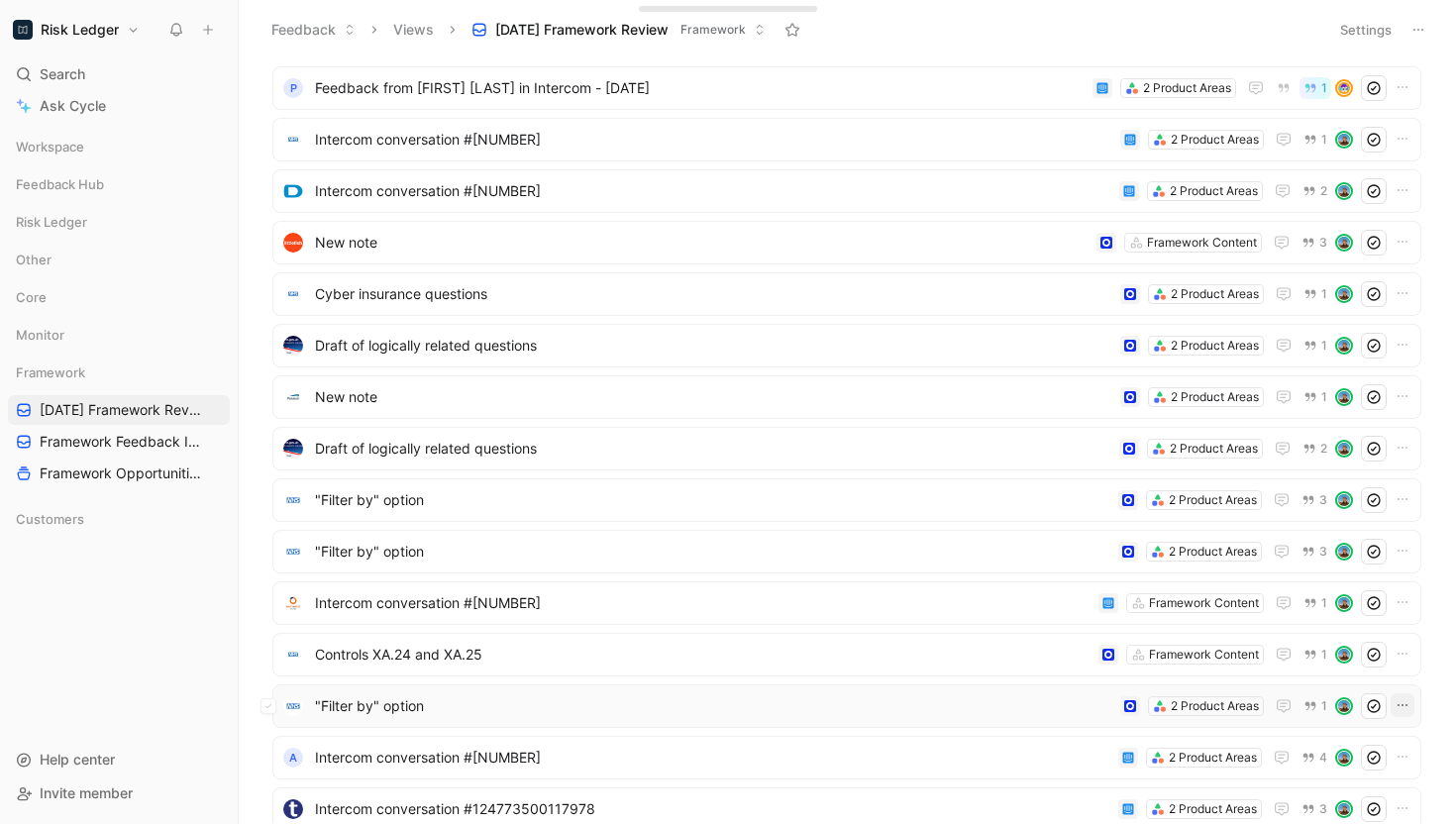 click 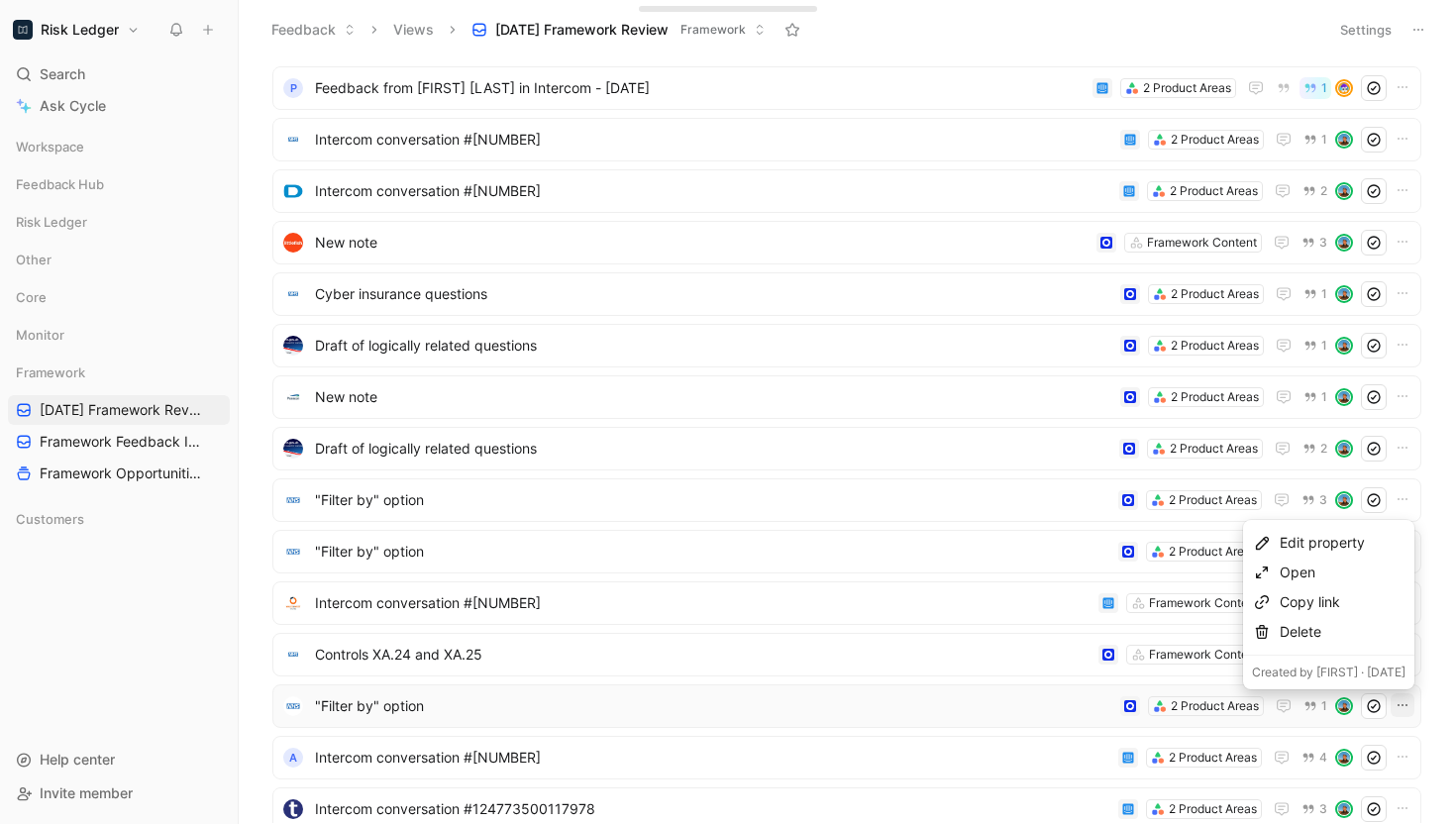 type 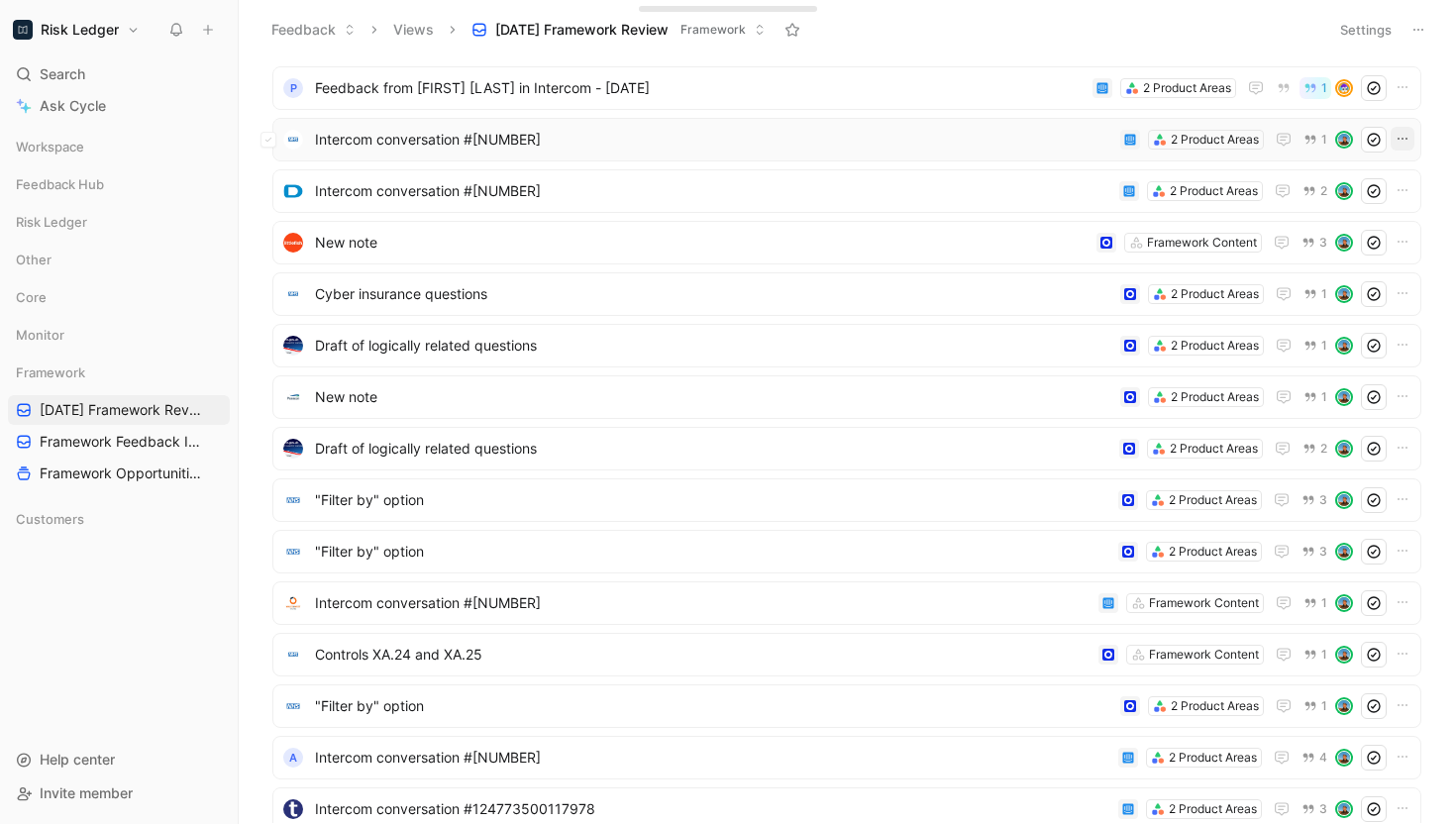 click 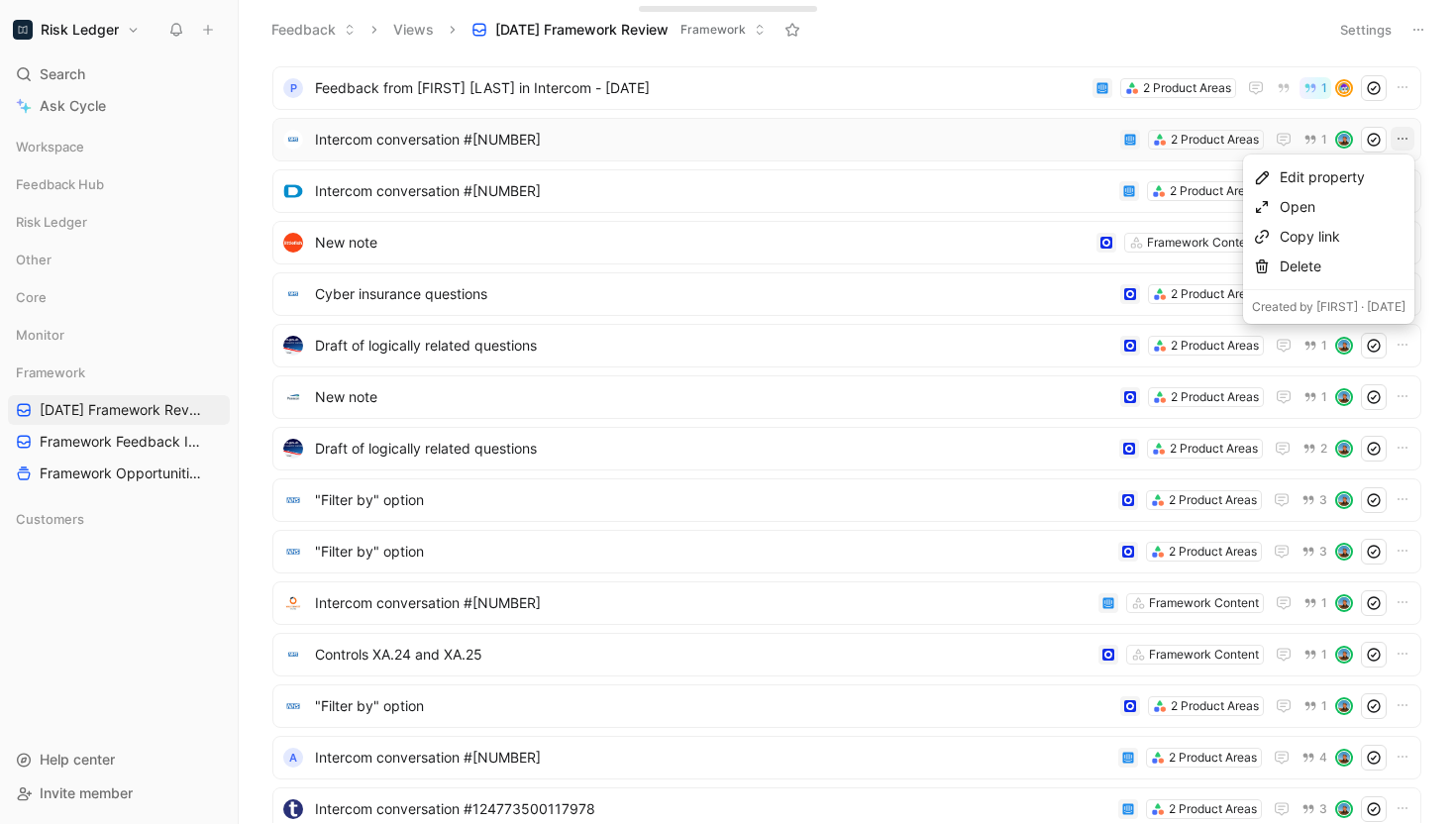 type 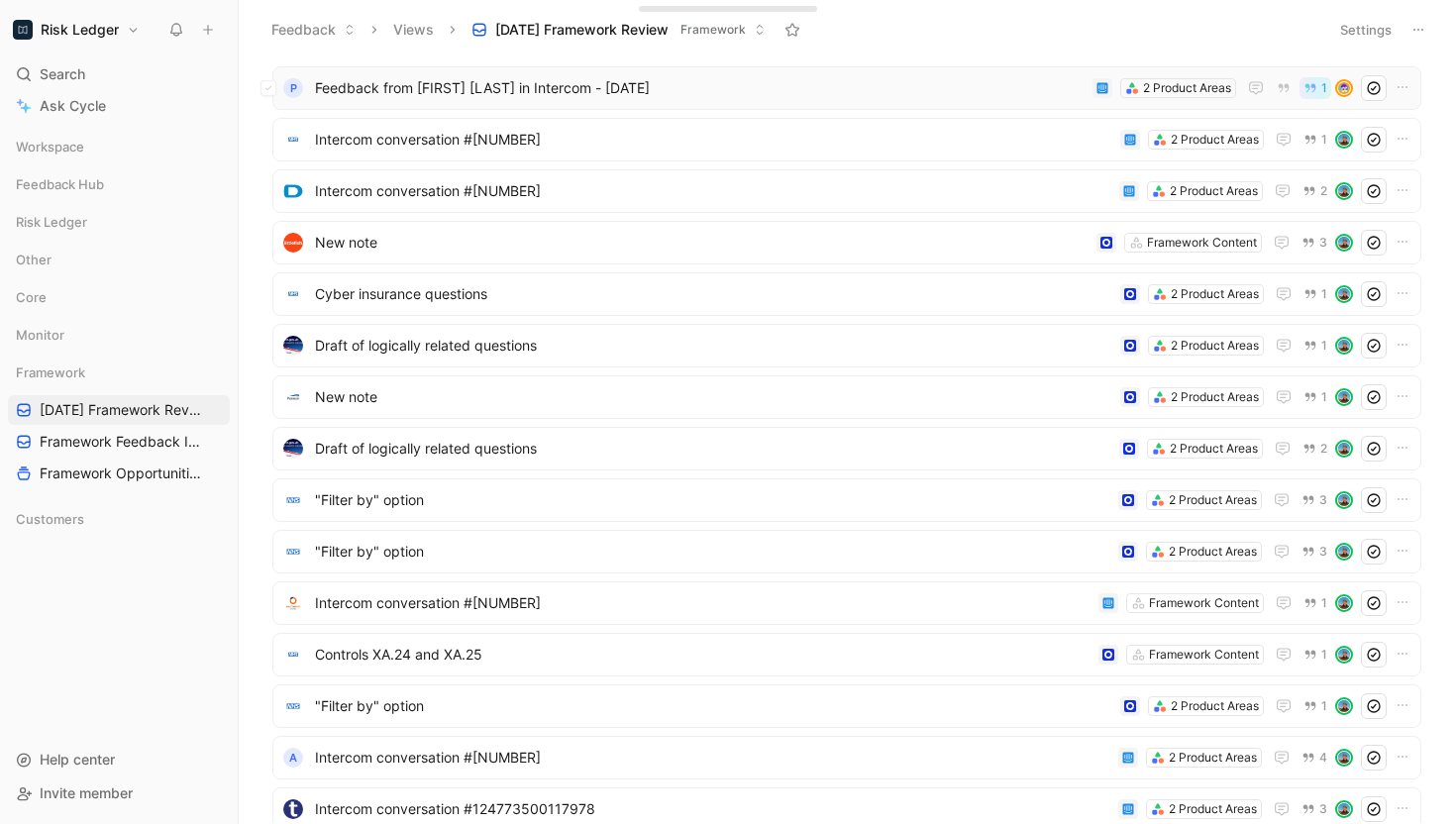 click on "Feedback from [FIRST] [LAST] in Intercom - [DATE]" at bounding box center (699, 88) 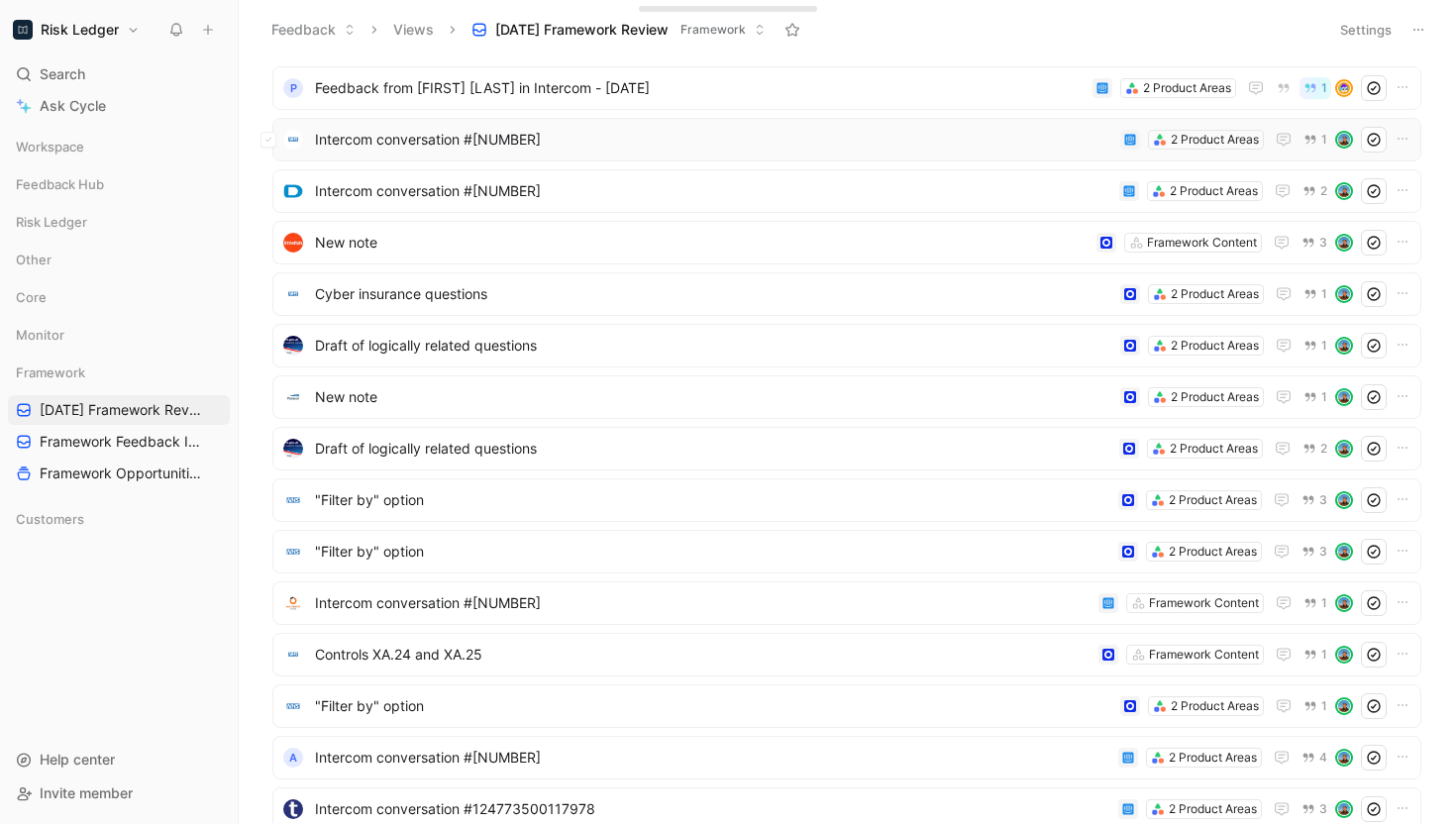 click on "Intercom conversation #[NUMBER]" at bounding box center [713, 140] 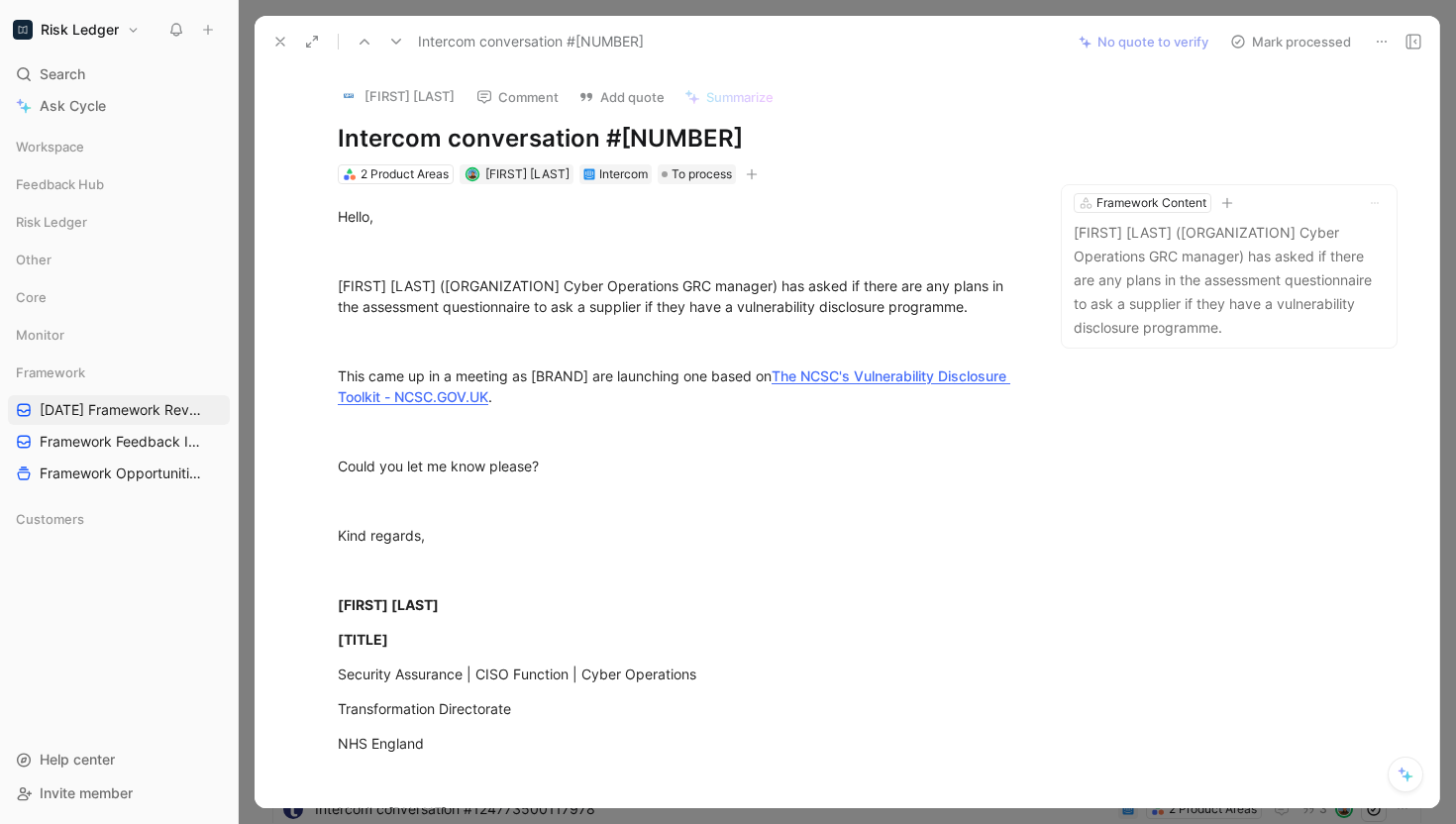 click at bounding box center [1382, 42] 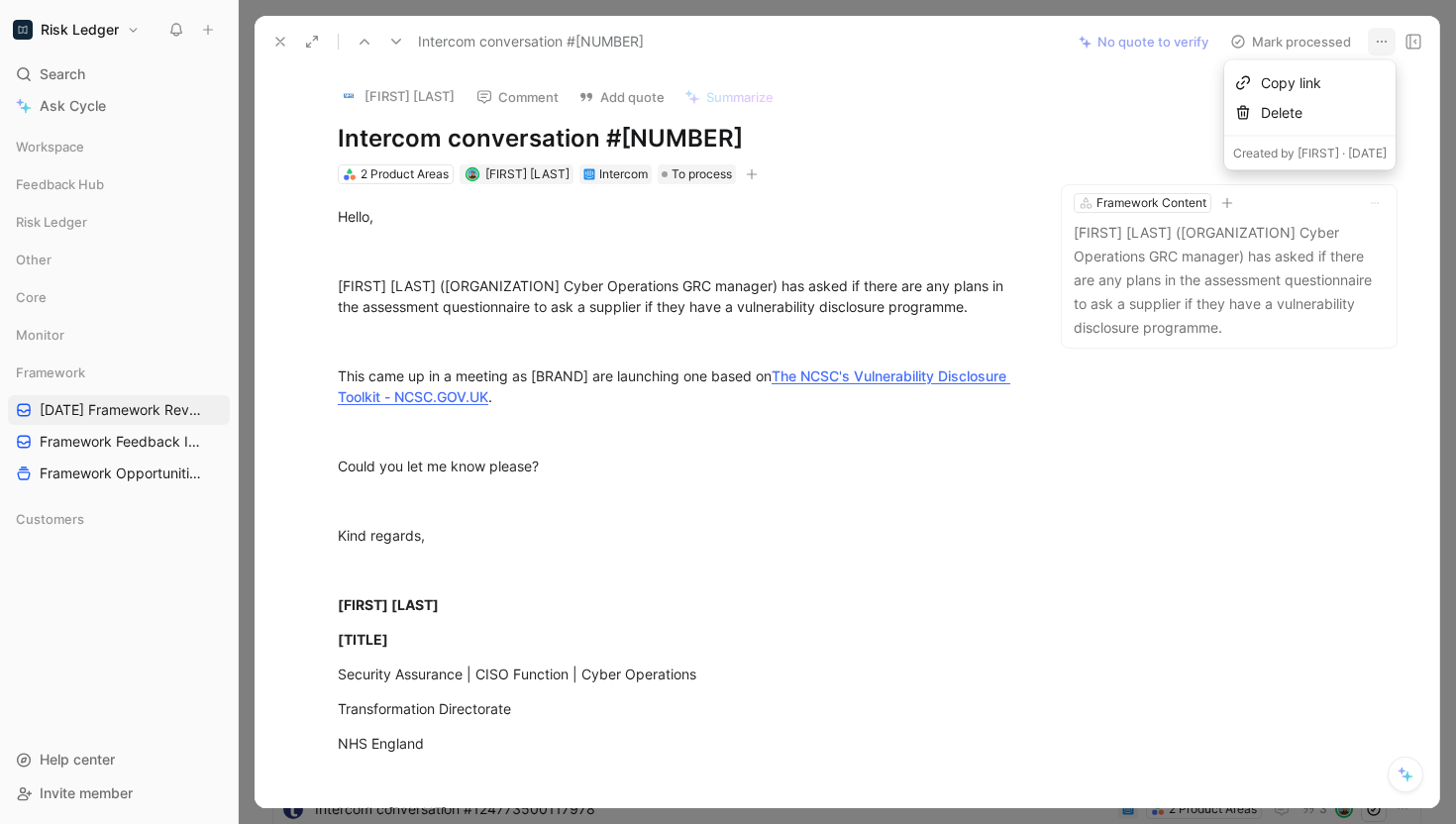 type 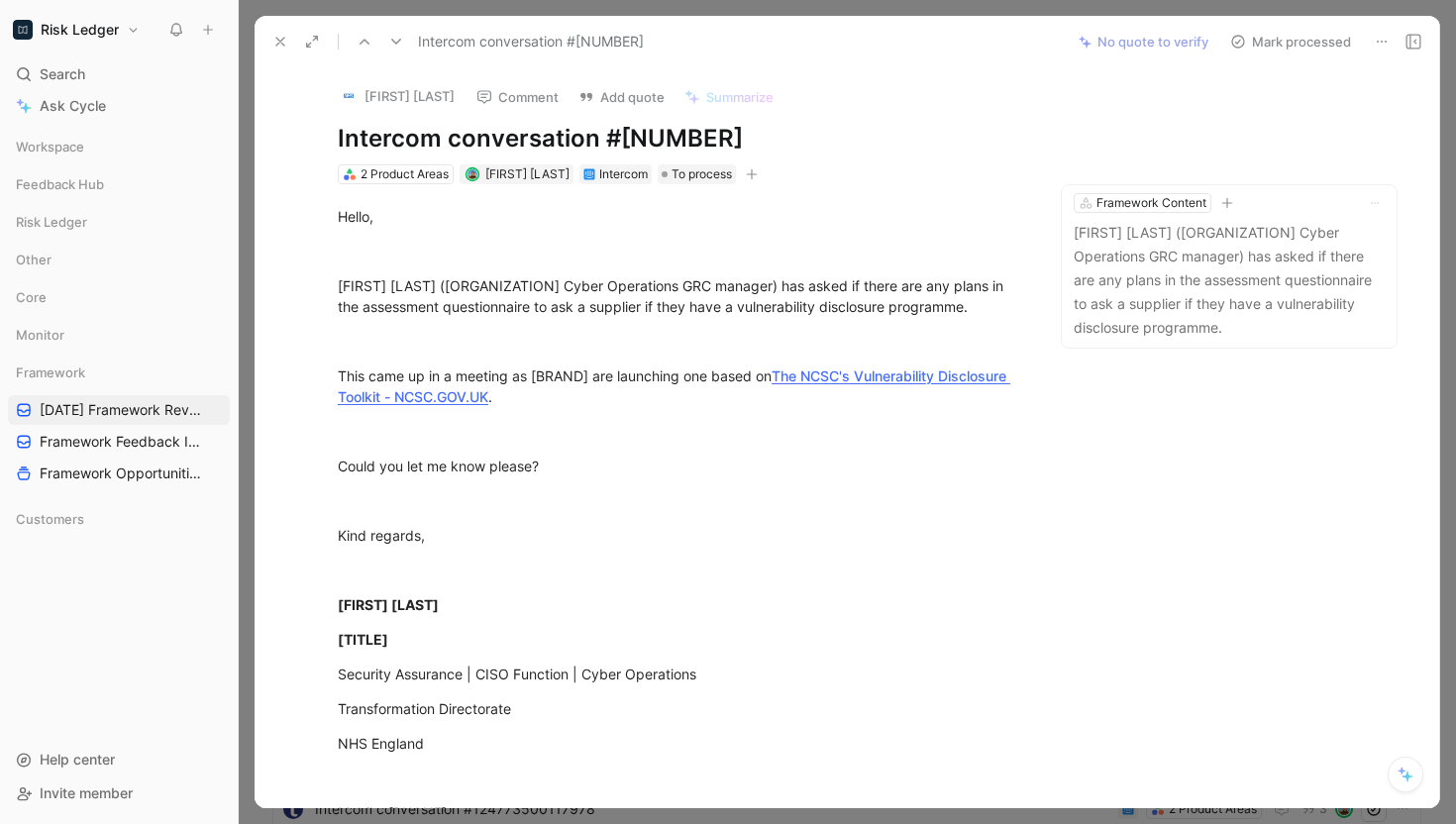 click 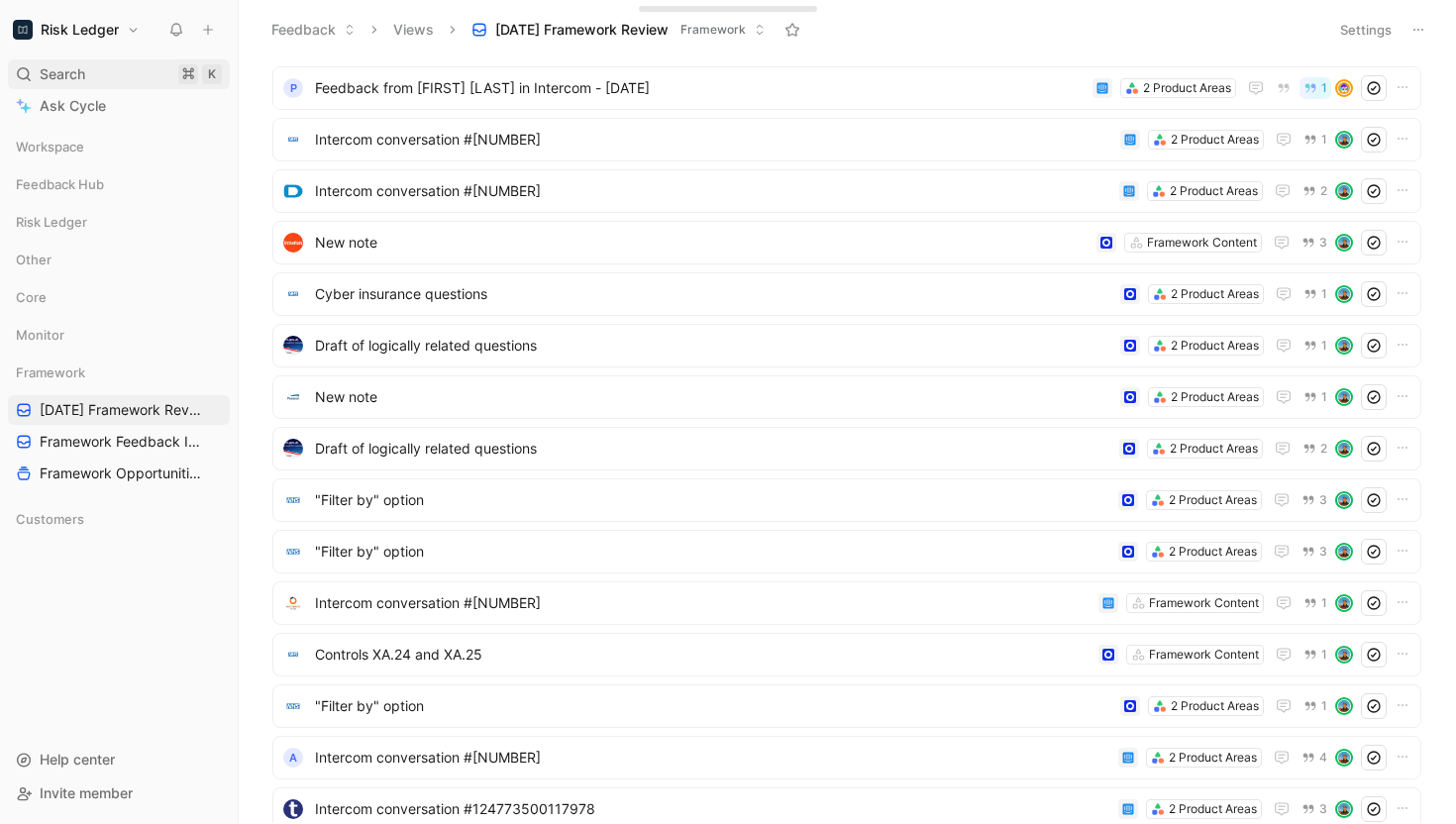click on "Search ⌘ K" at bounding box center (119, 74) 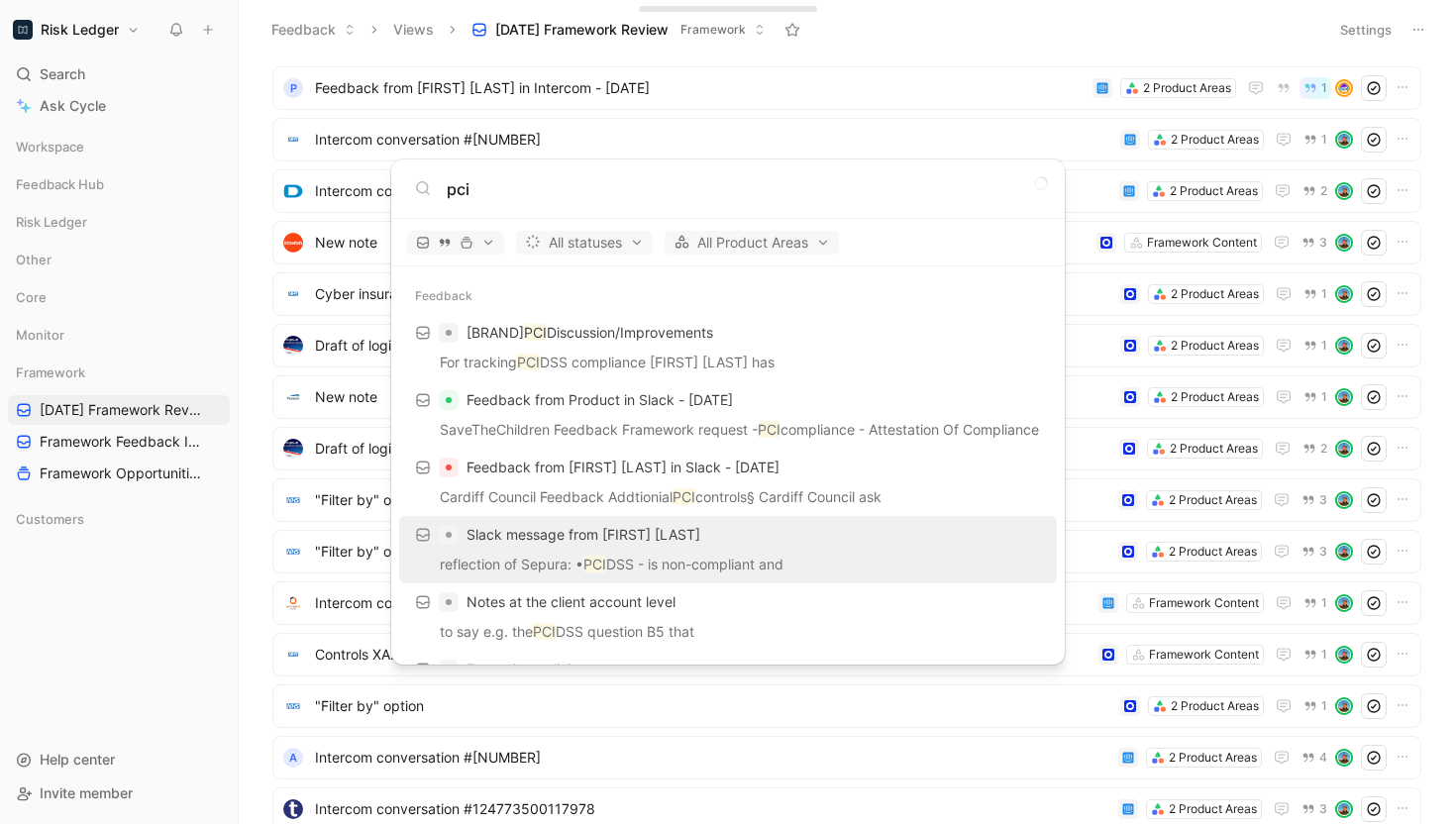 type on "pci" 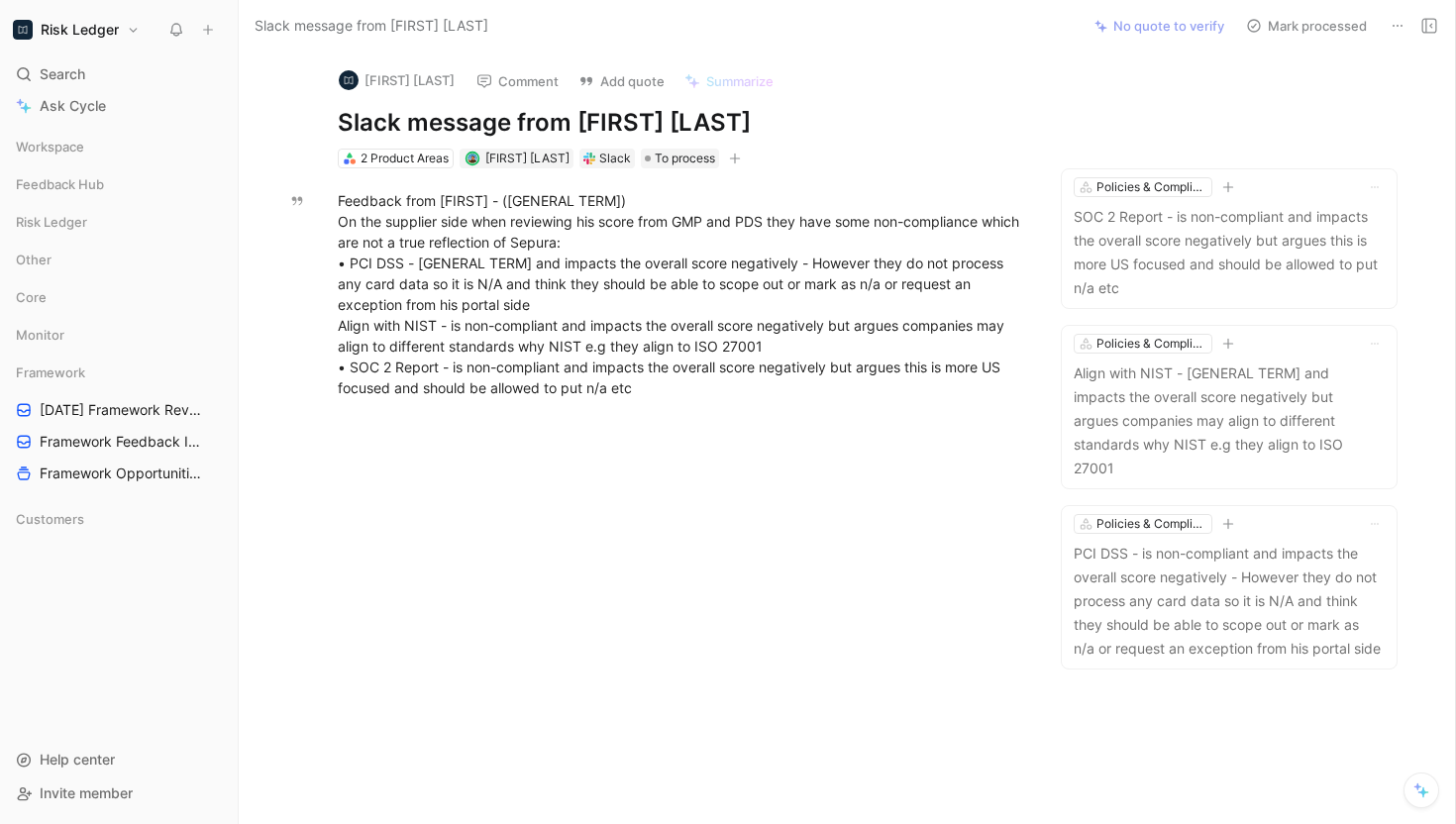 click 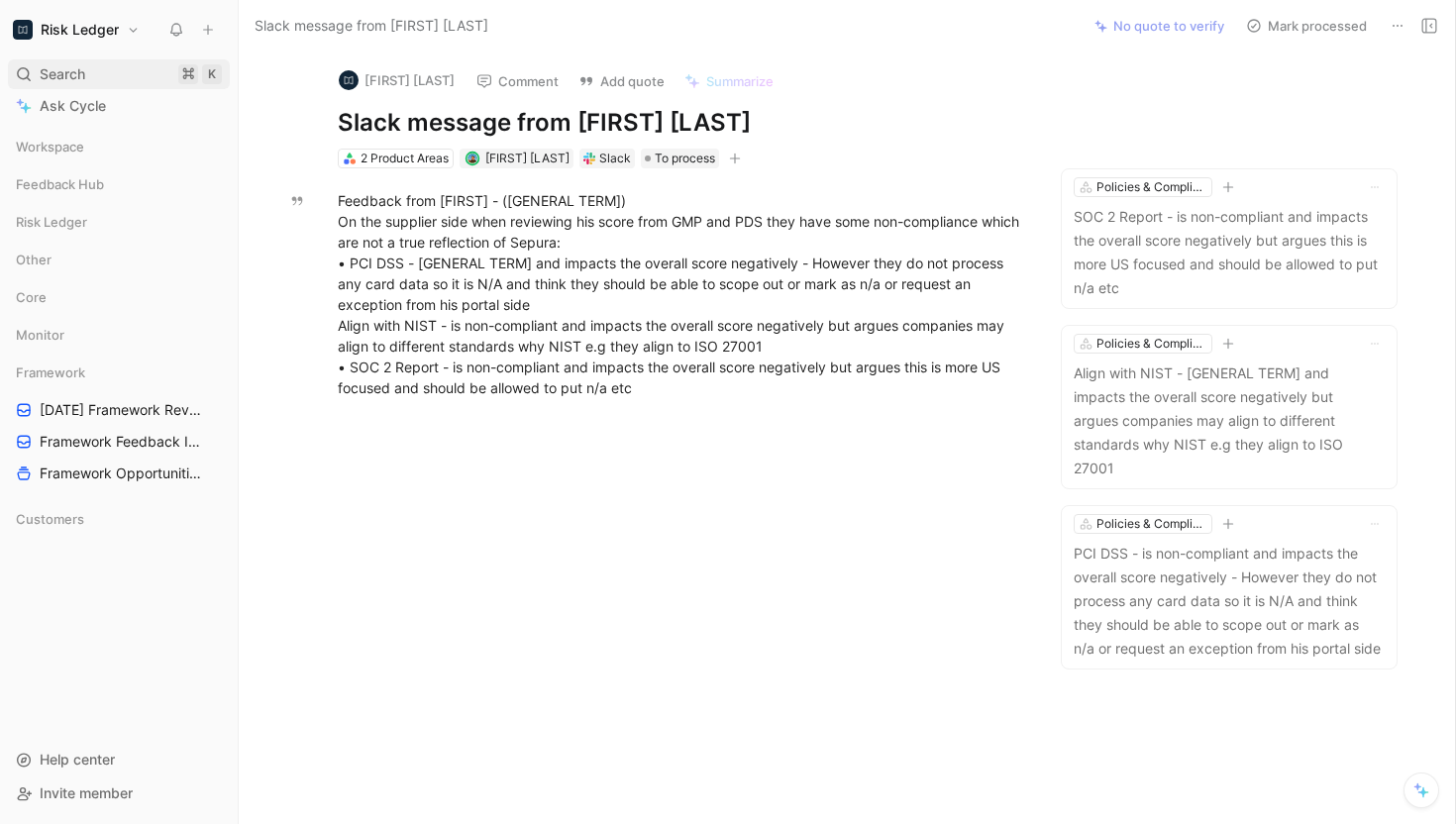 click 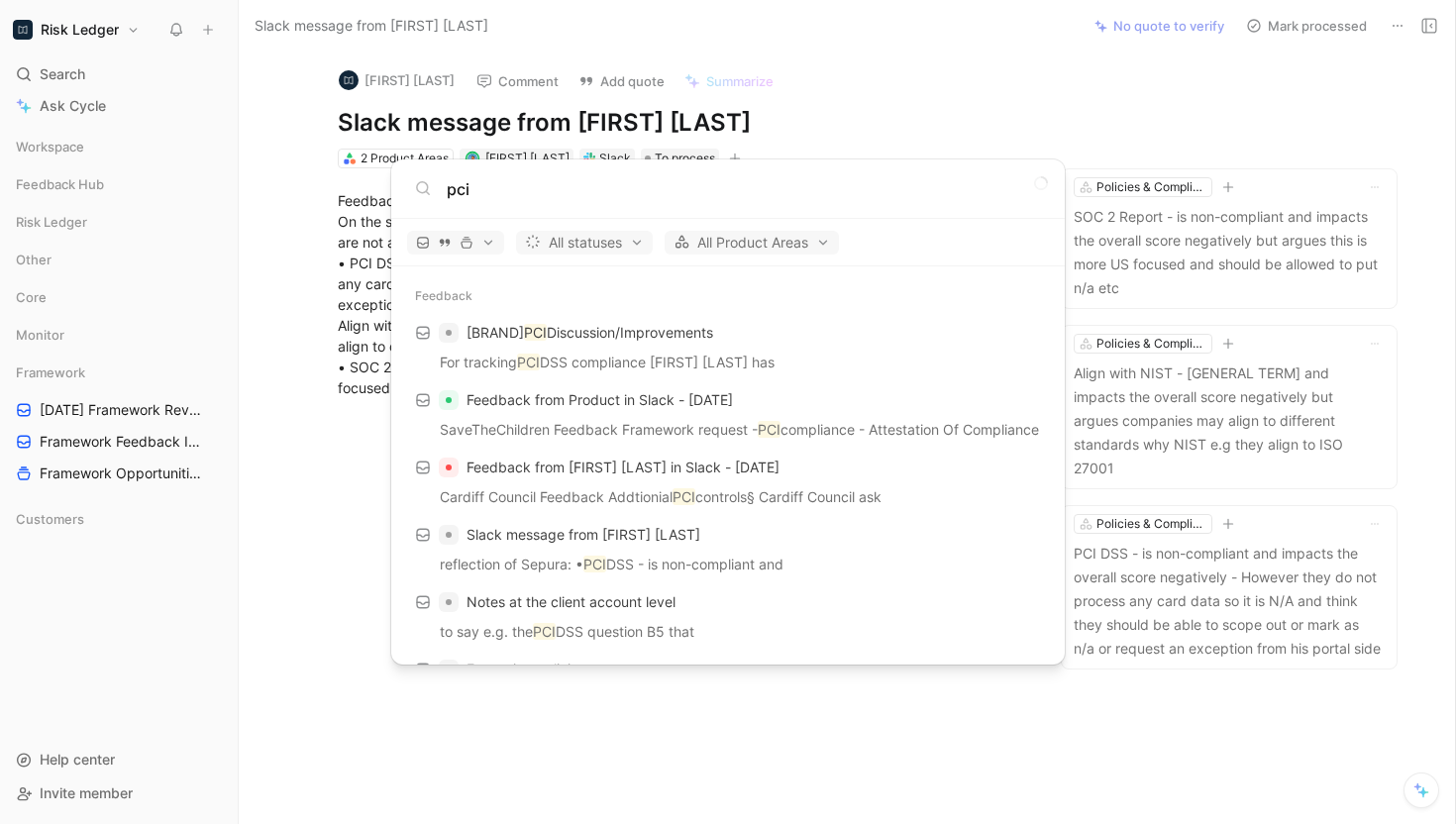 type on "pci" 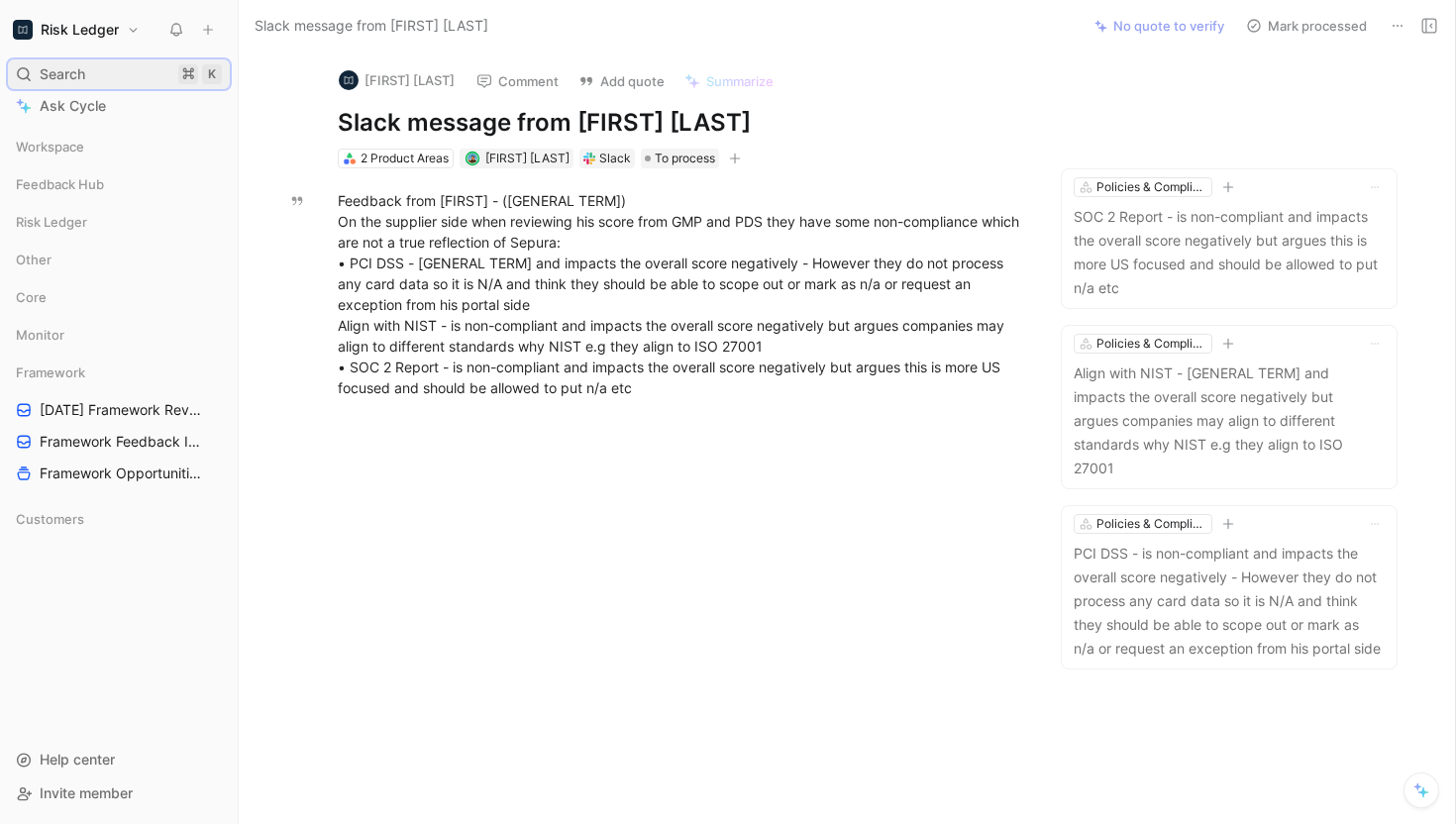 click on "Search ⌘ K" at bounding box center (119, 74) 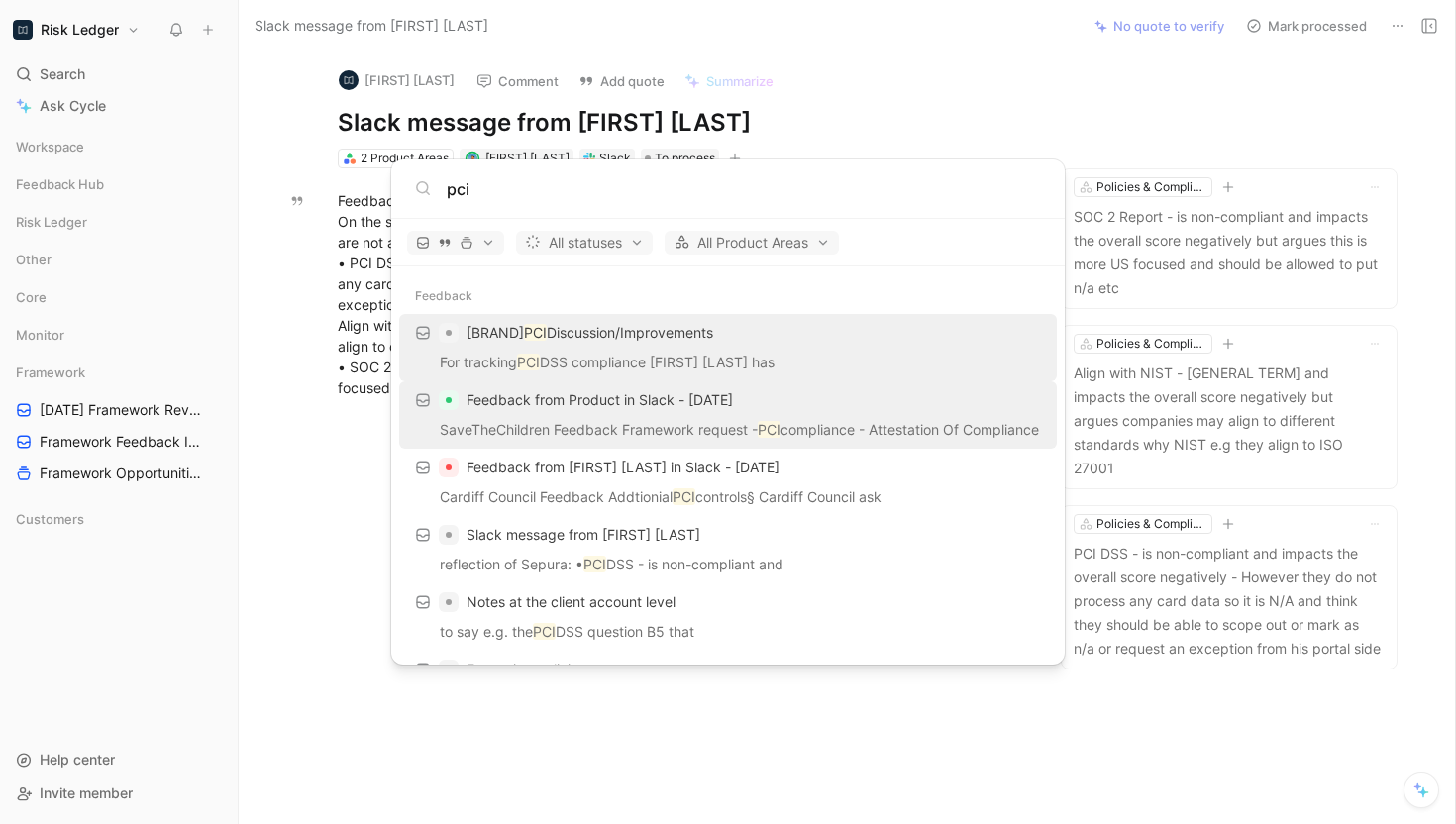 type on "pci" 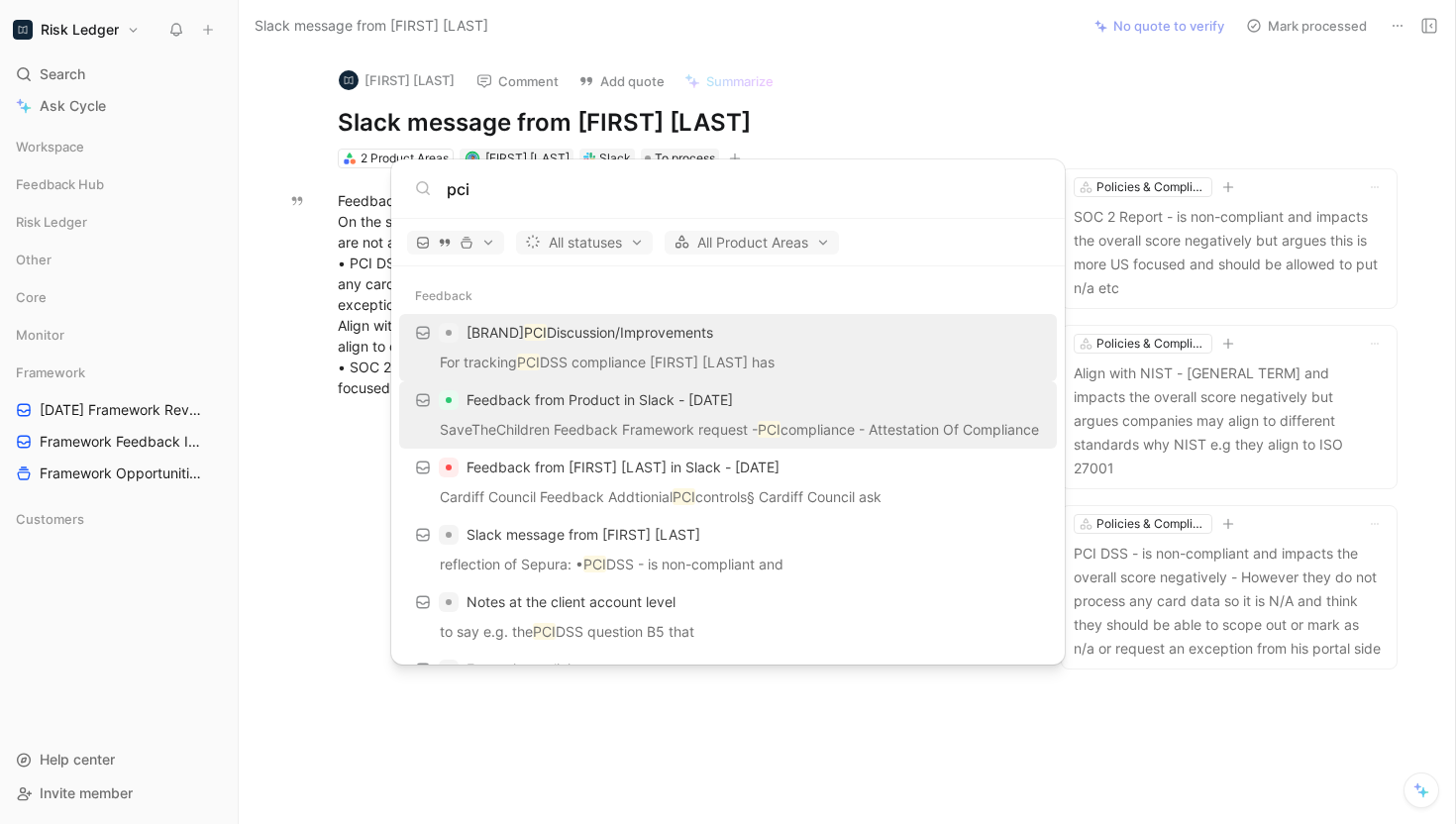click on "Feedback from Product in Slack - [DATE]" at bounding box center (599, 399) 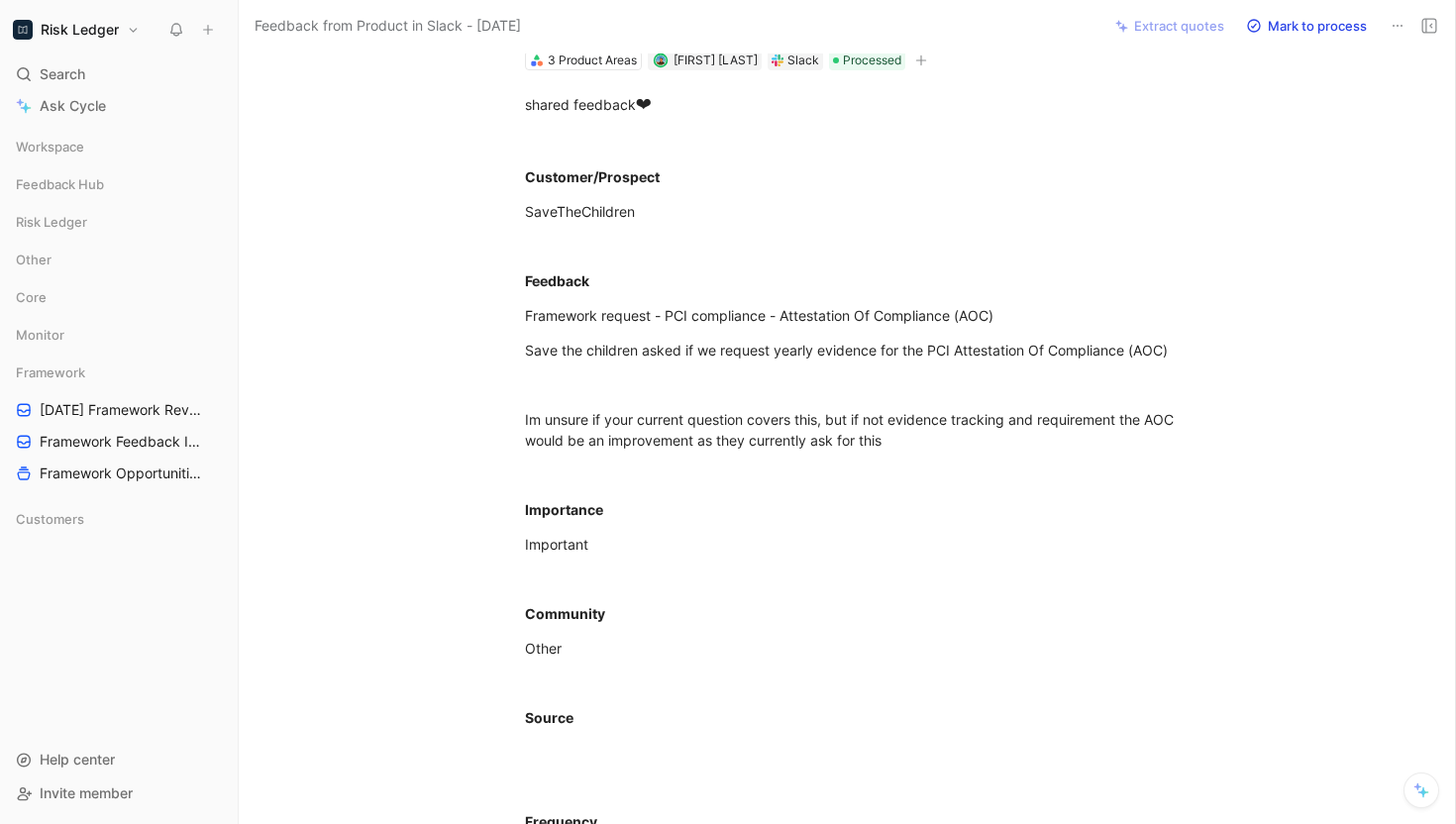 scroll, scrollTop: 120, scrollLeft: 0, axis: vertical 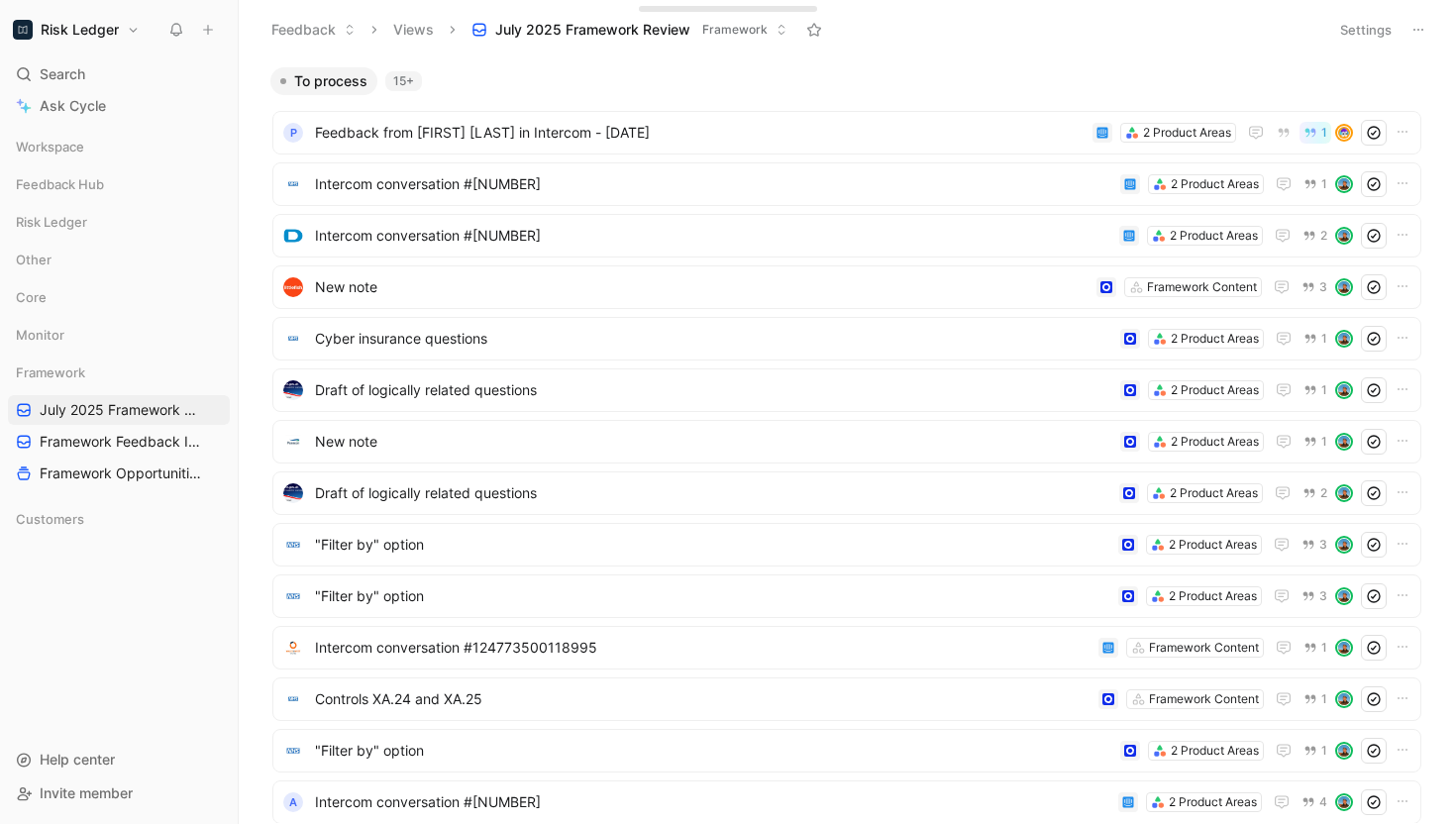 click on "To process" at bounding box center [331, 81] 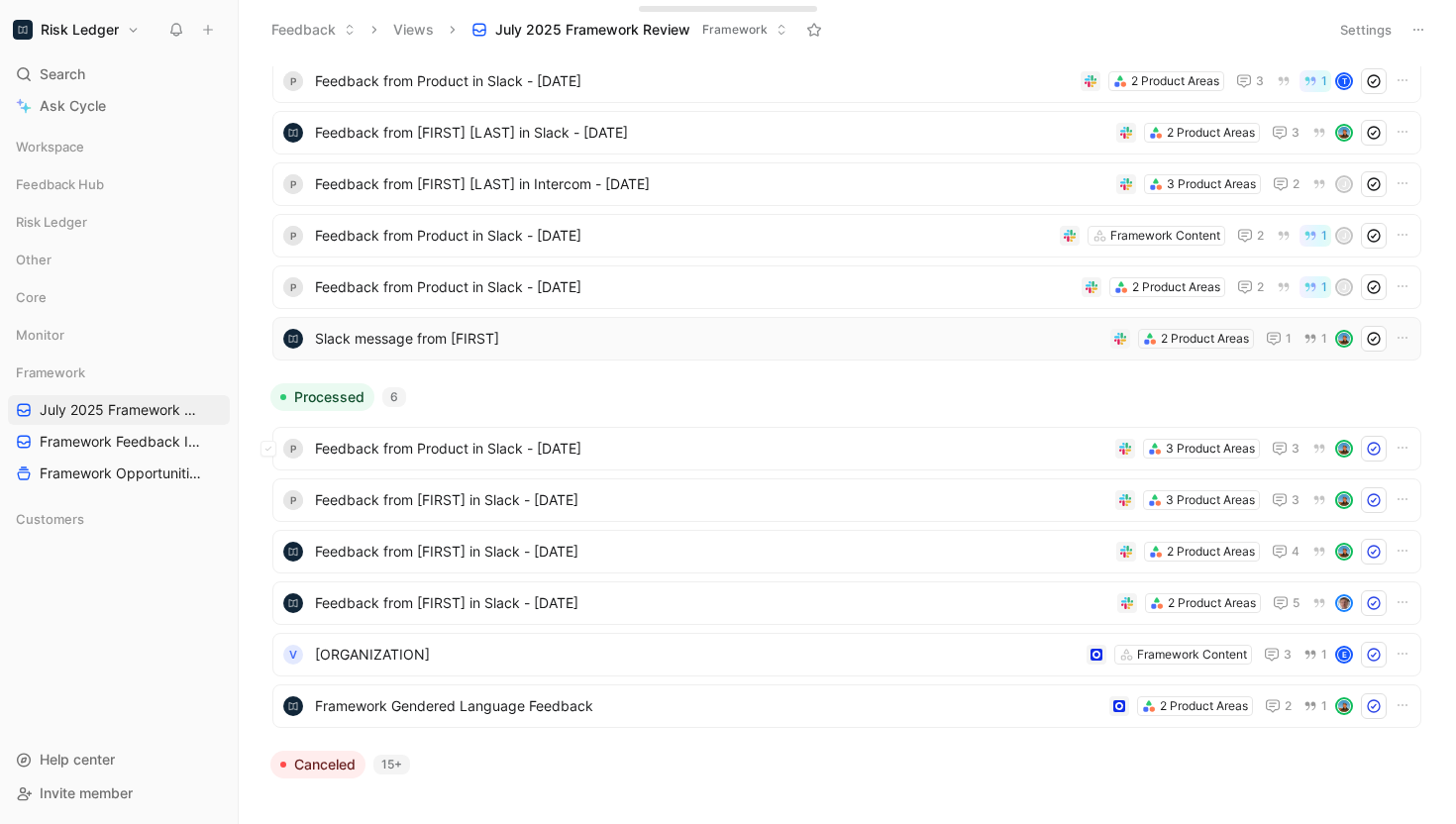 scroll, scrollTop: 0, scrollLeft: 0, axis: both 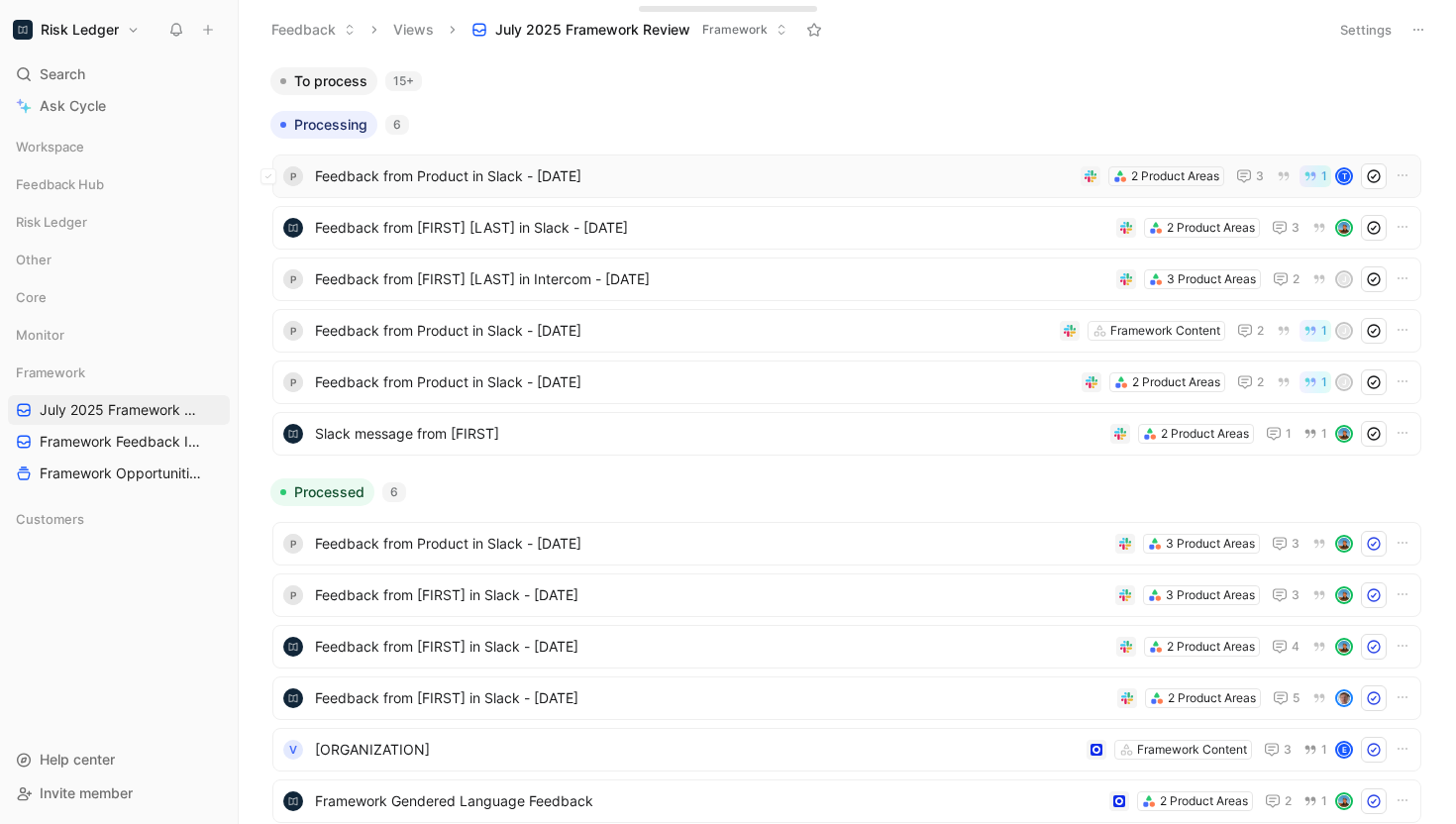 click on "Feedback from Product in Slack - [DATE]" at bounding box center [693, 176] 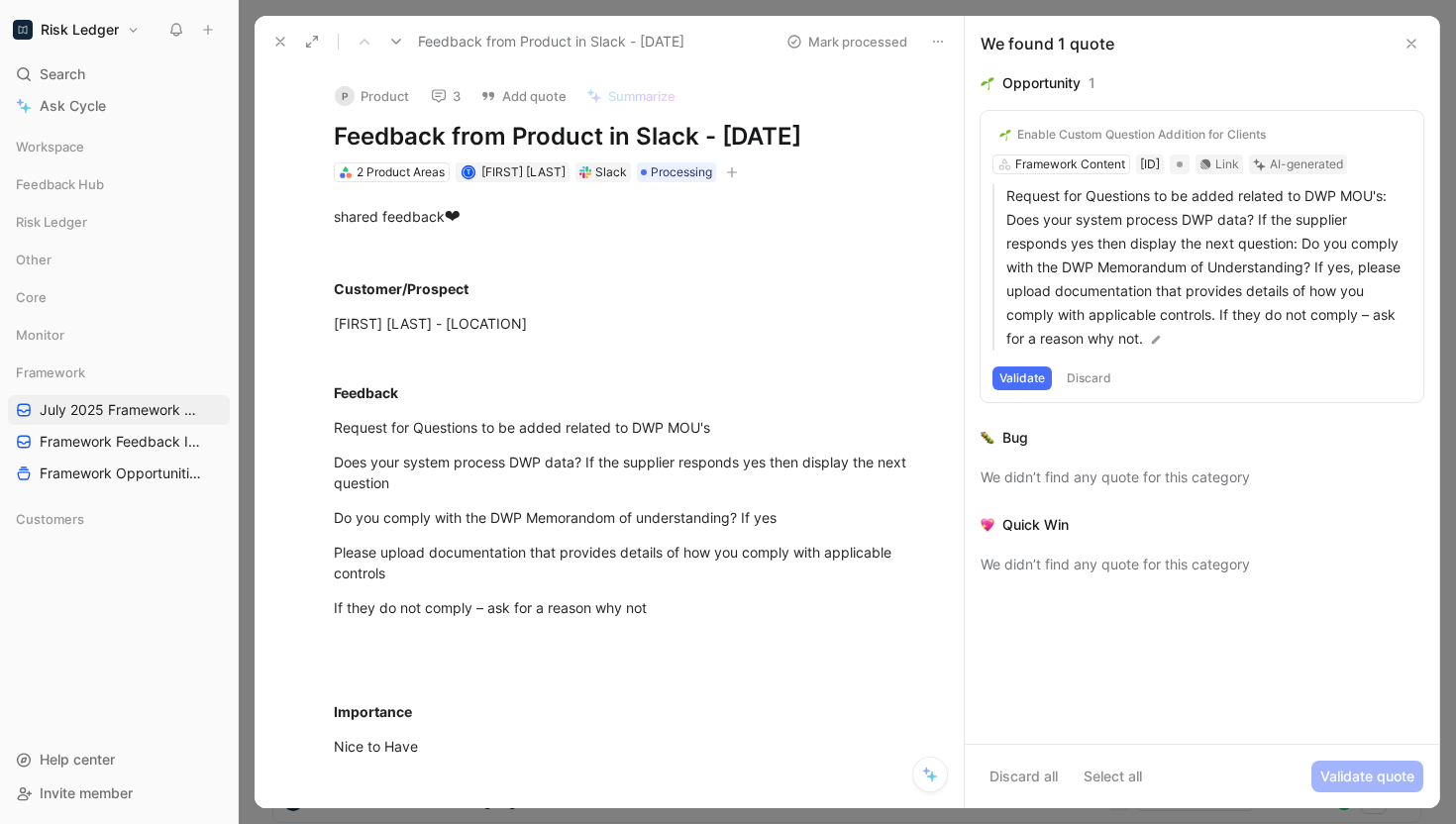click 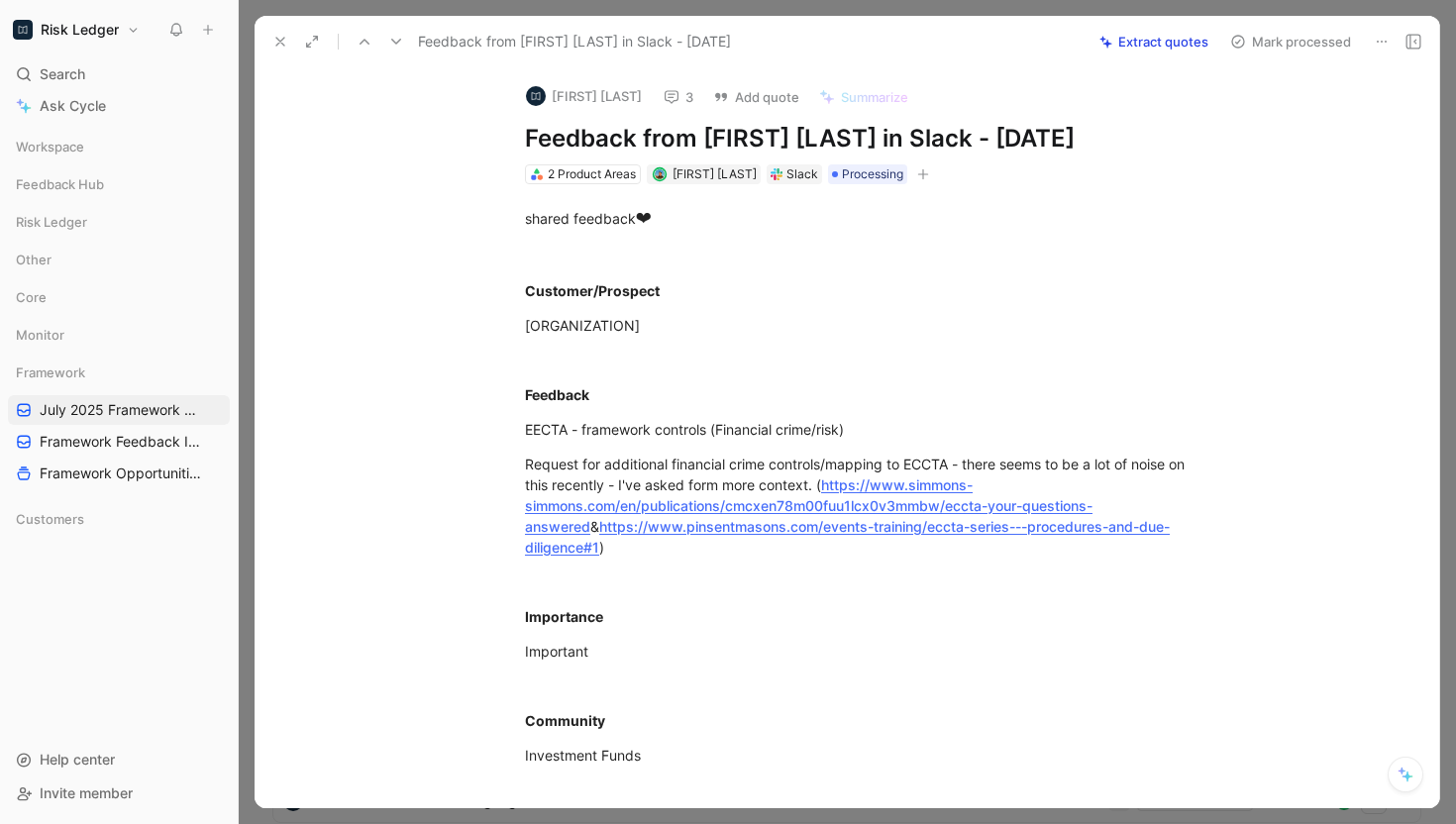click 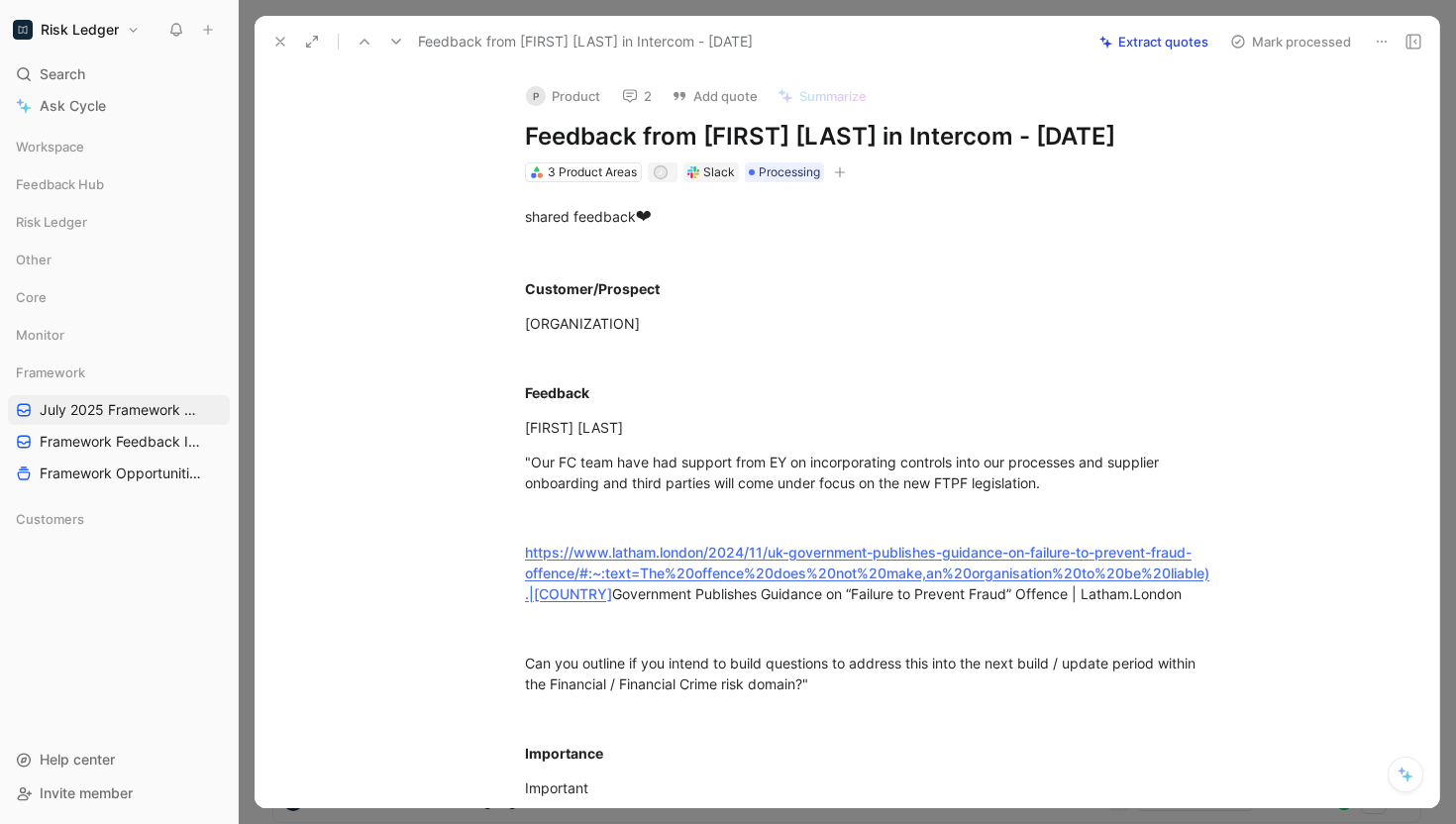 click 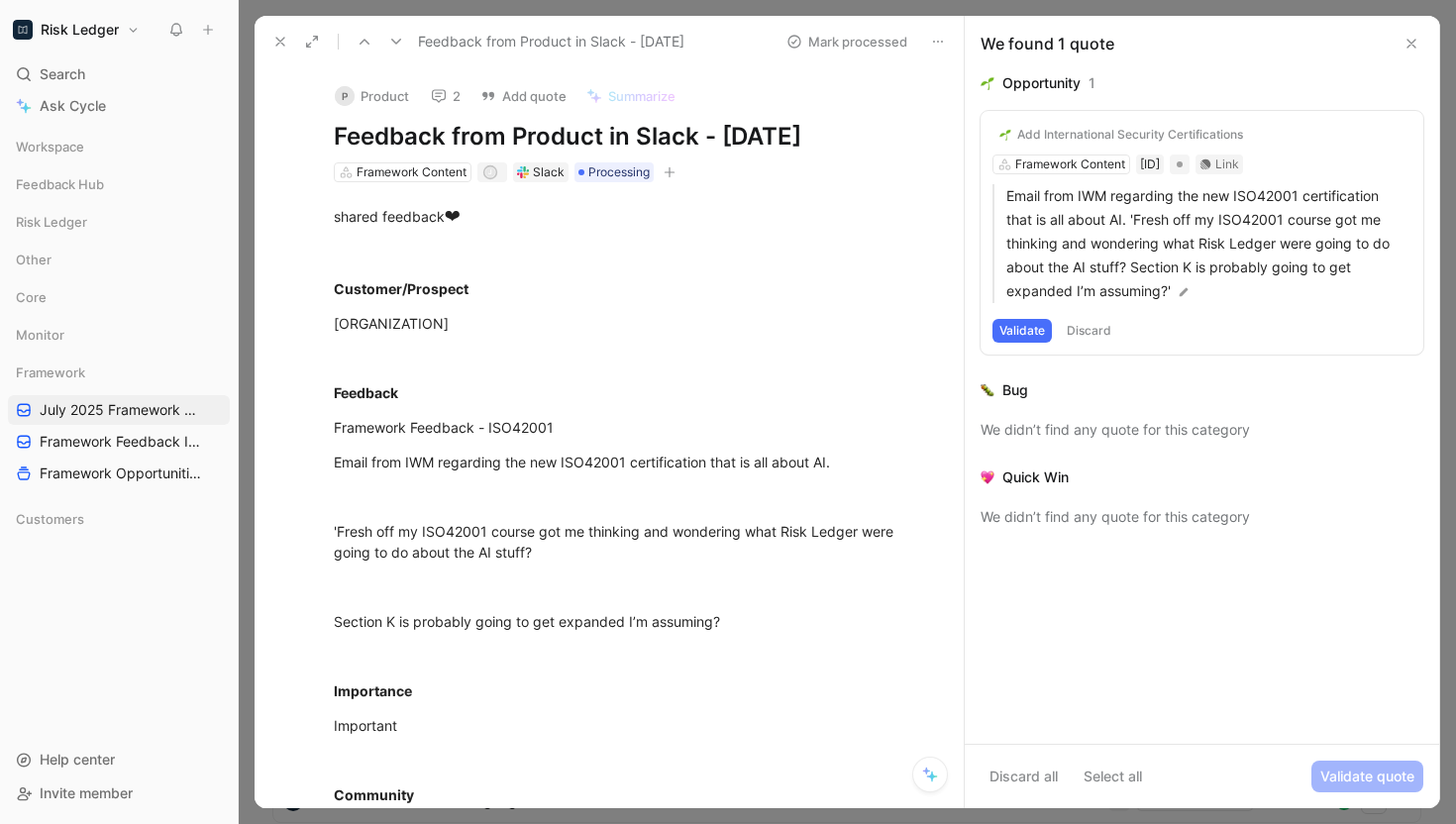 click 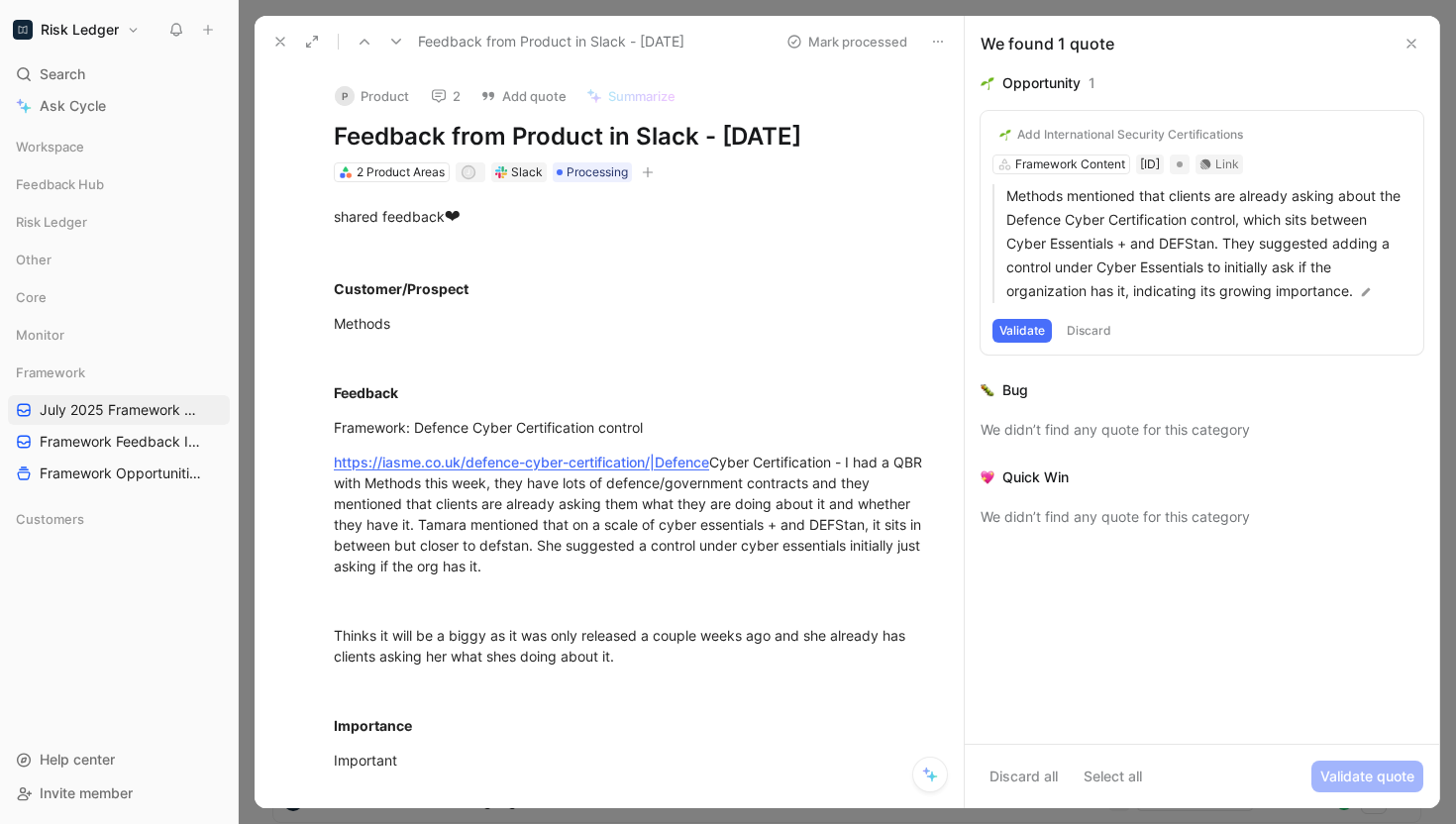 click 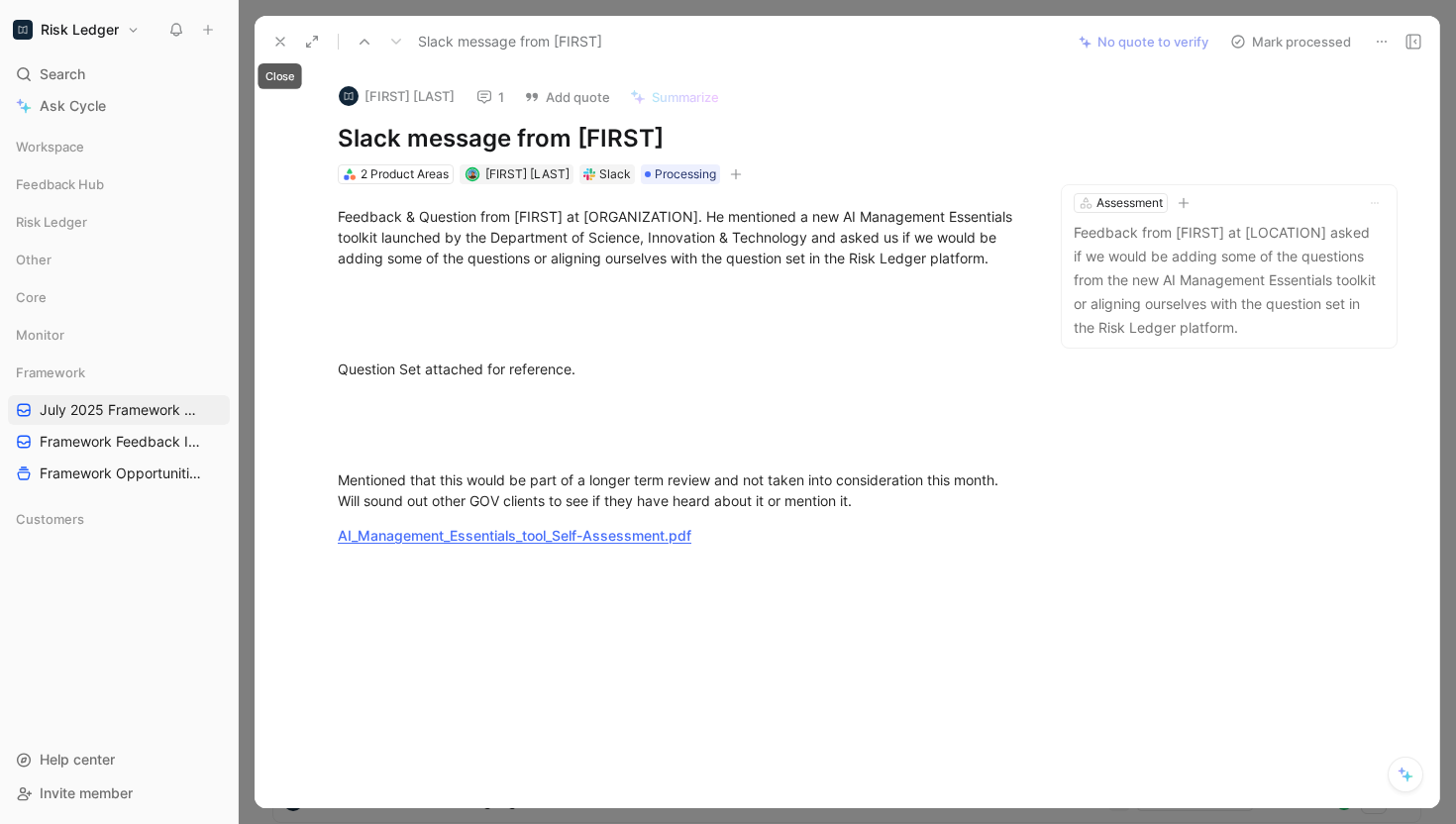 click 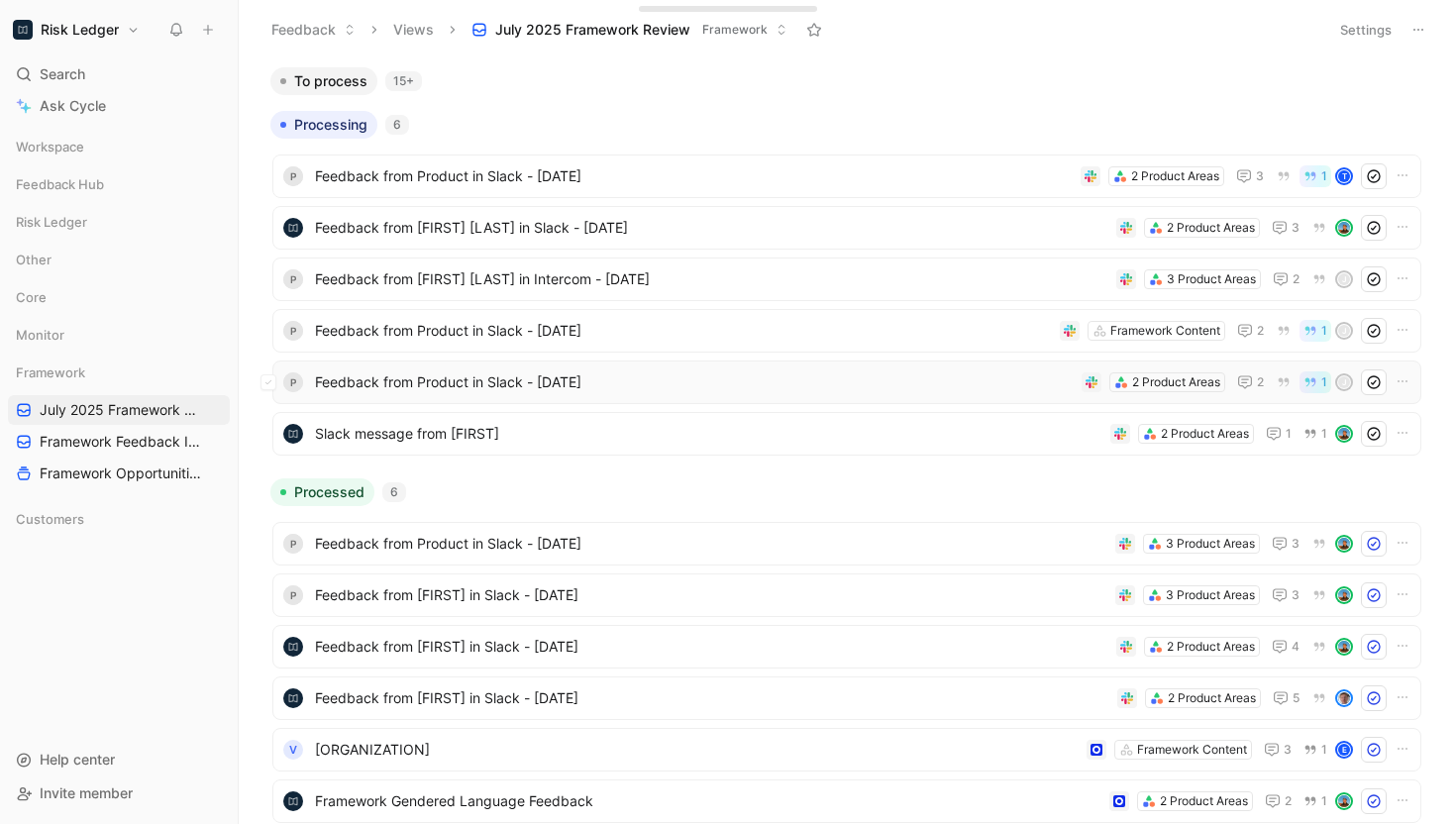 scroll, scrollTop: 150, scrollLeft: 0, axis: vertical 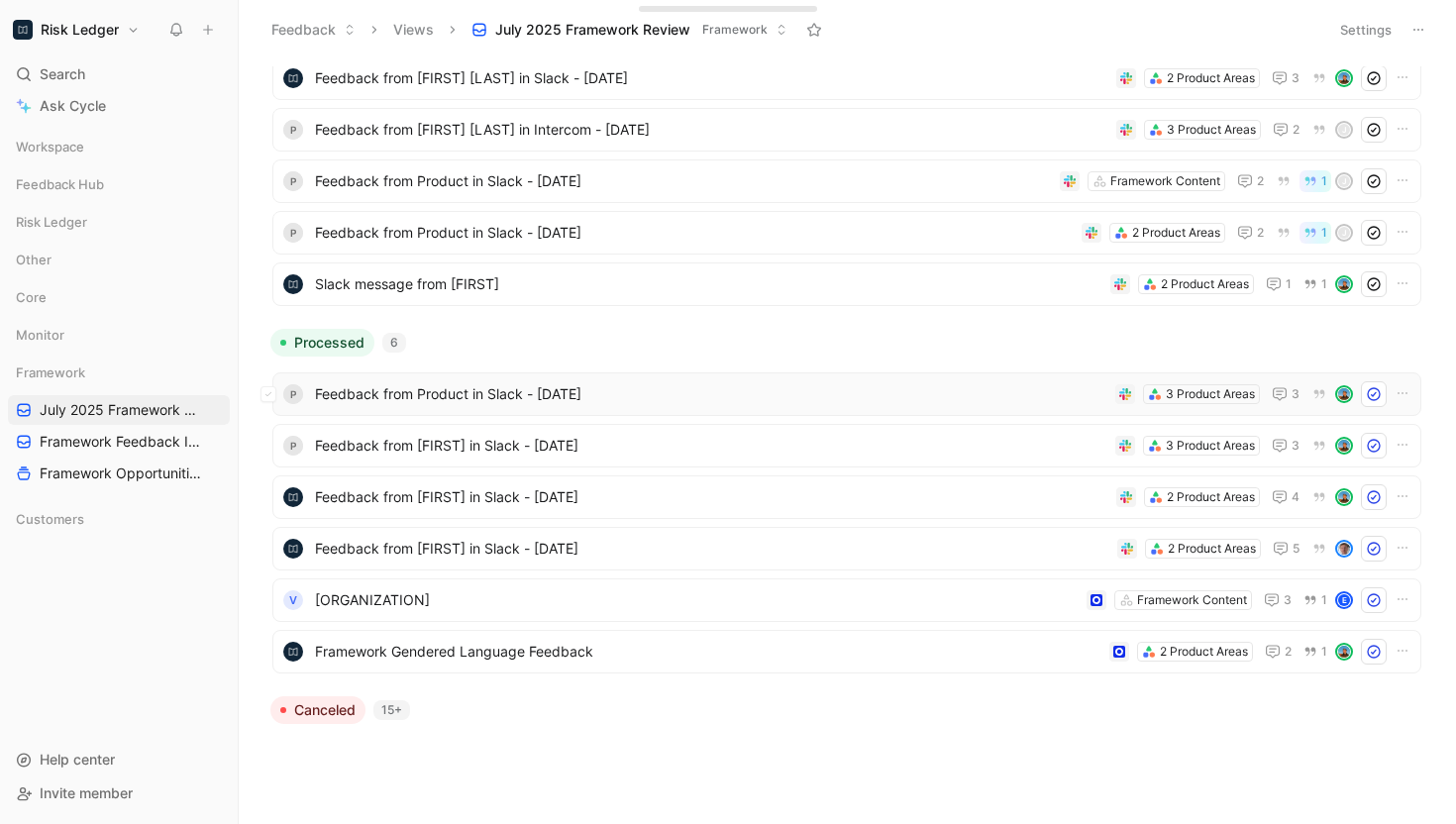 click on "Feedback from Product in Slack - [DATE]" at bounding box center (711, 394) 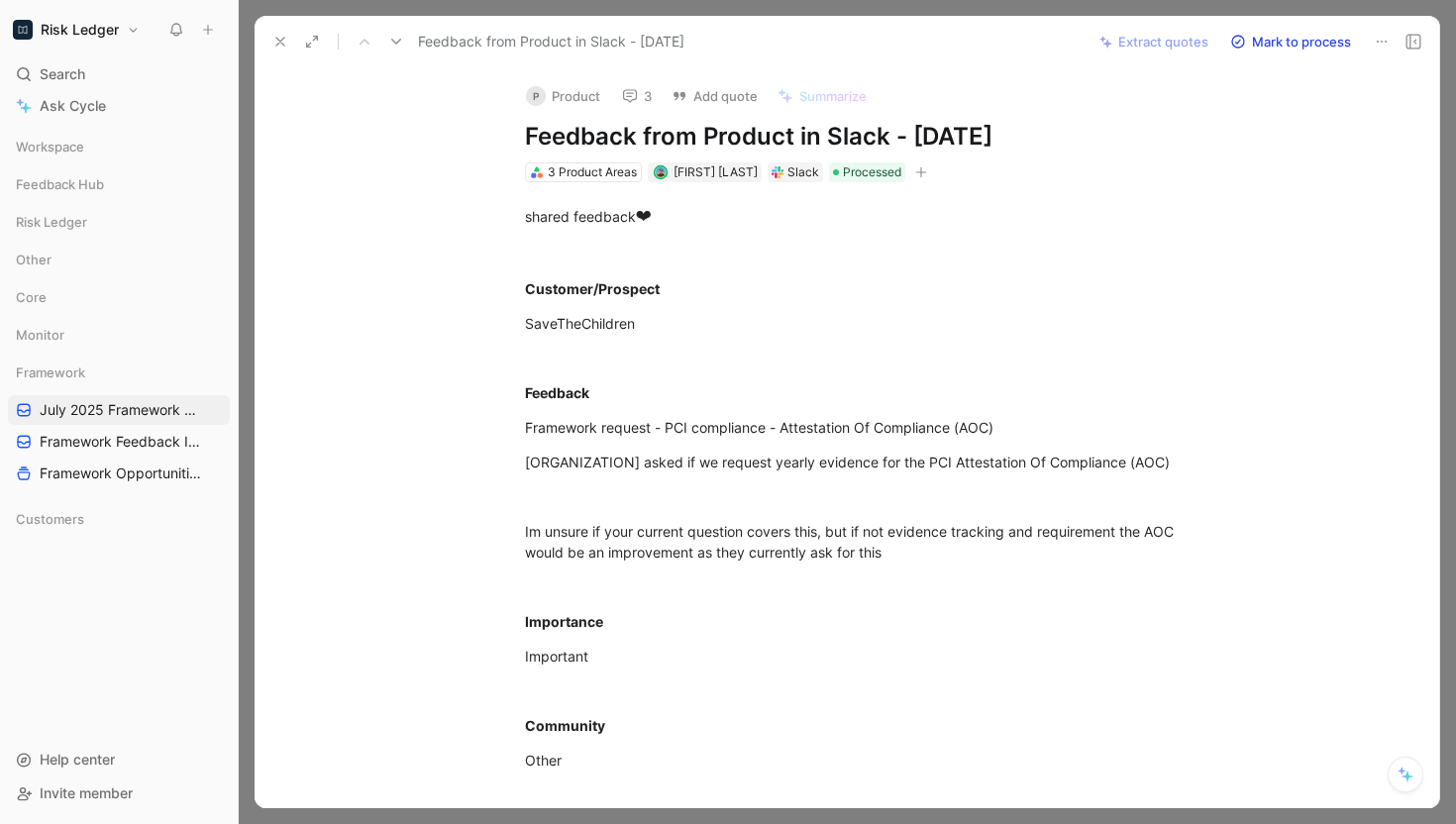 click 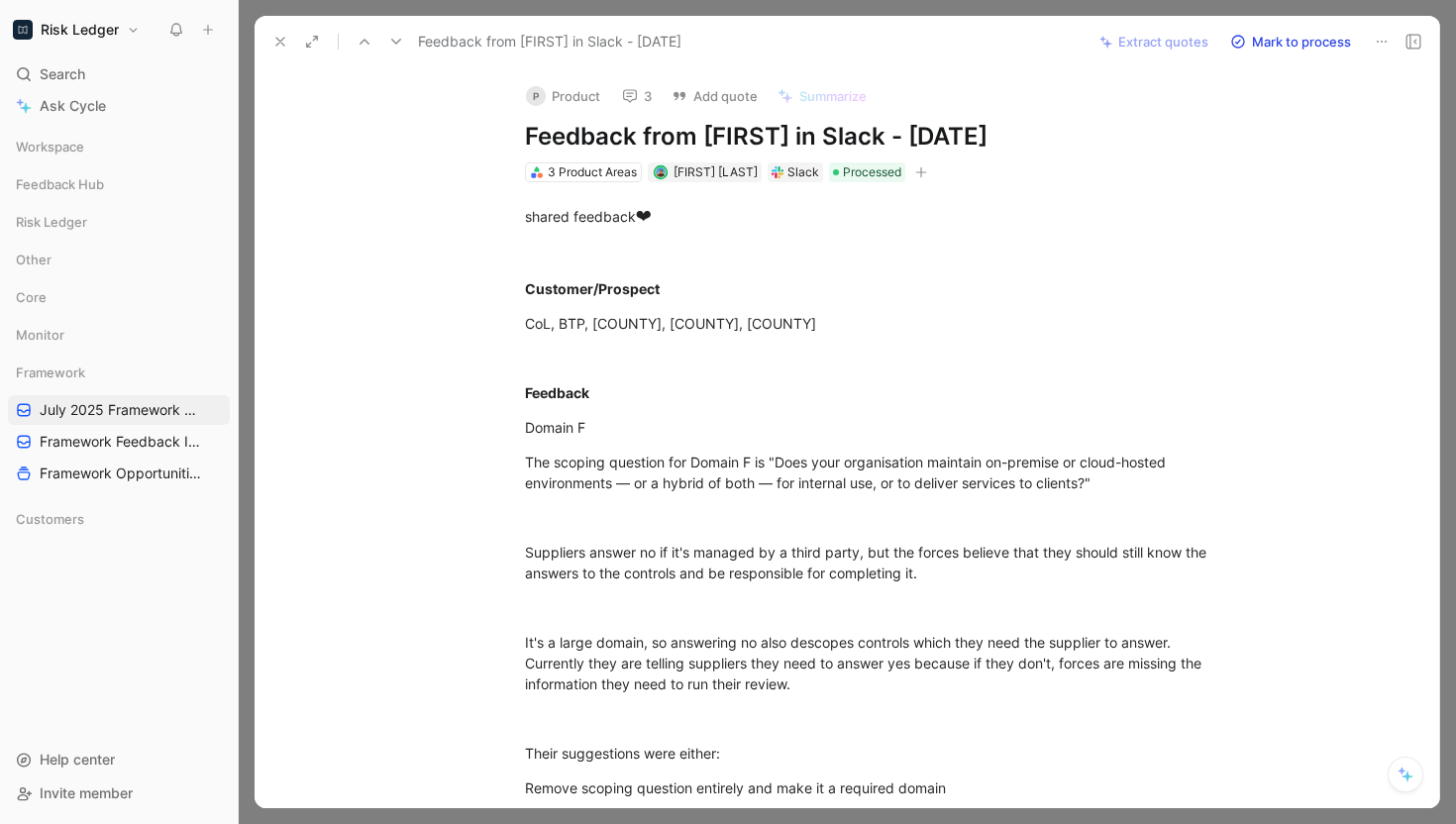 click 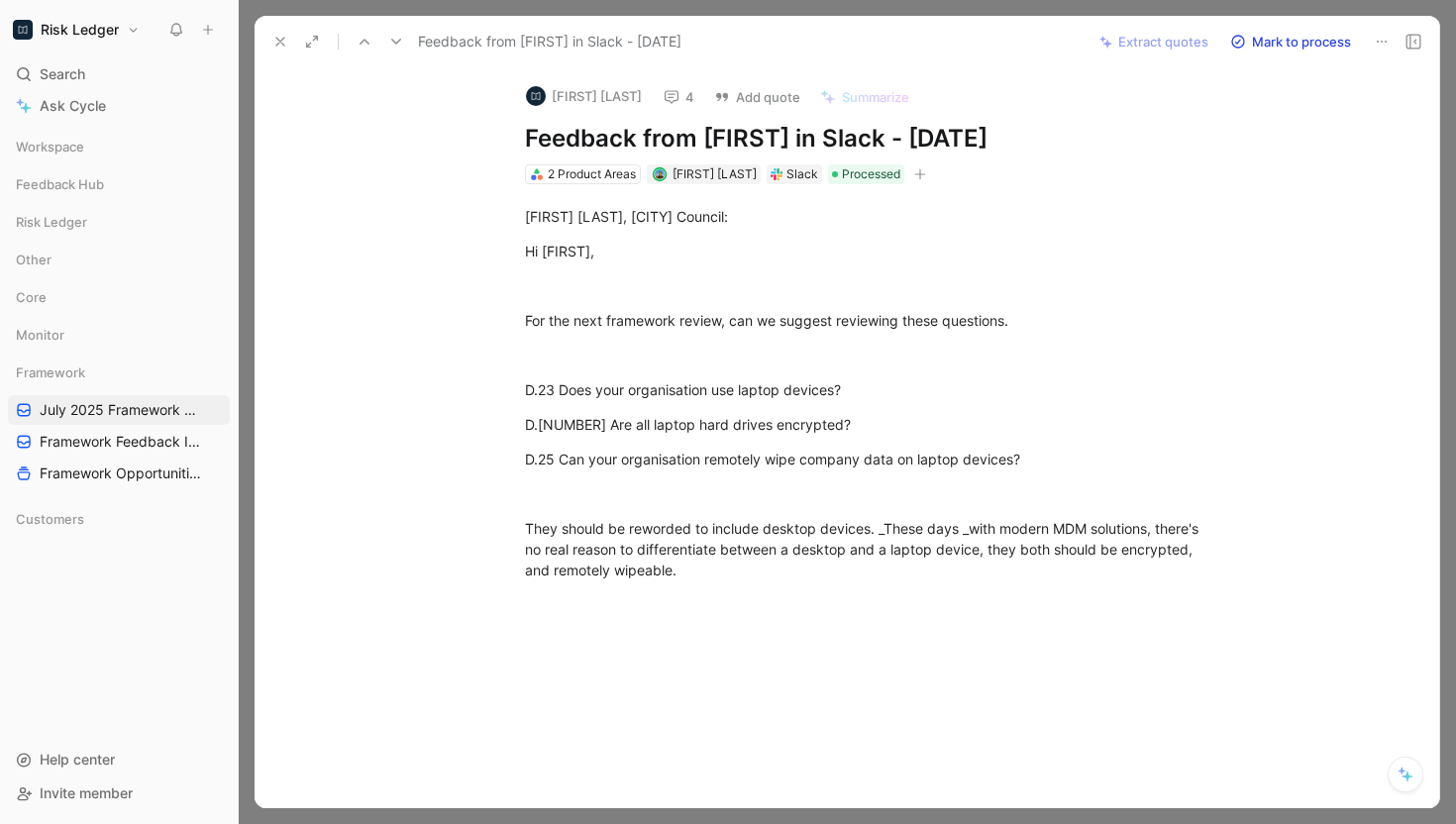 click 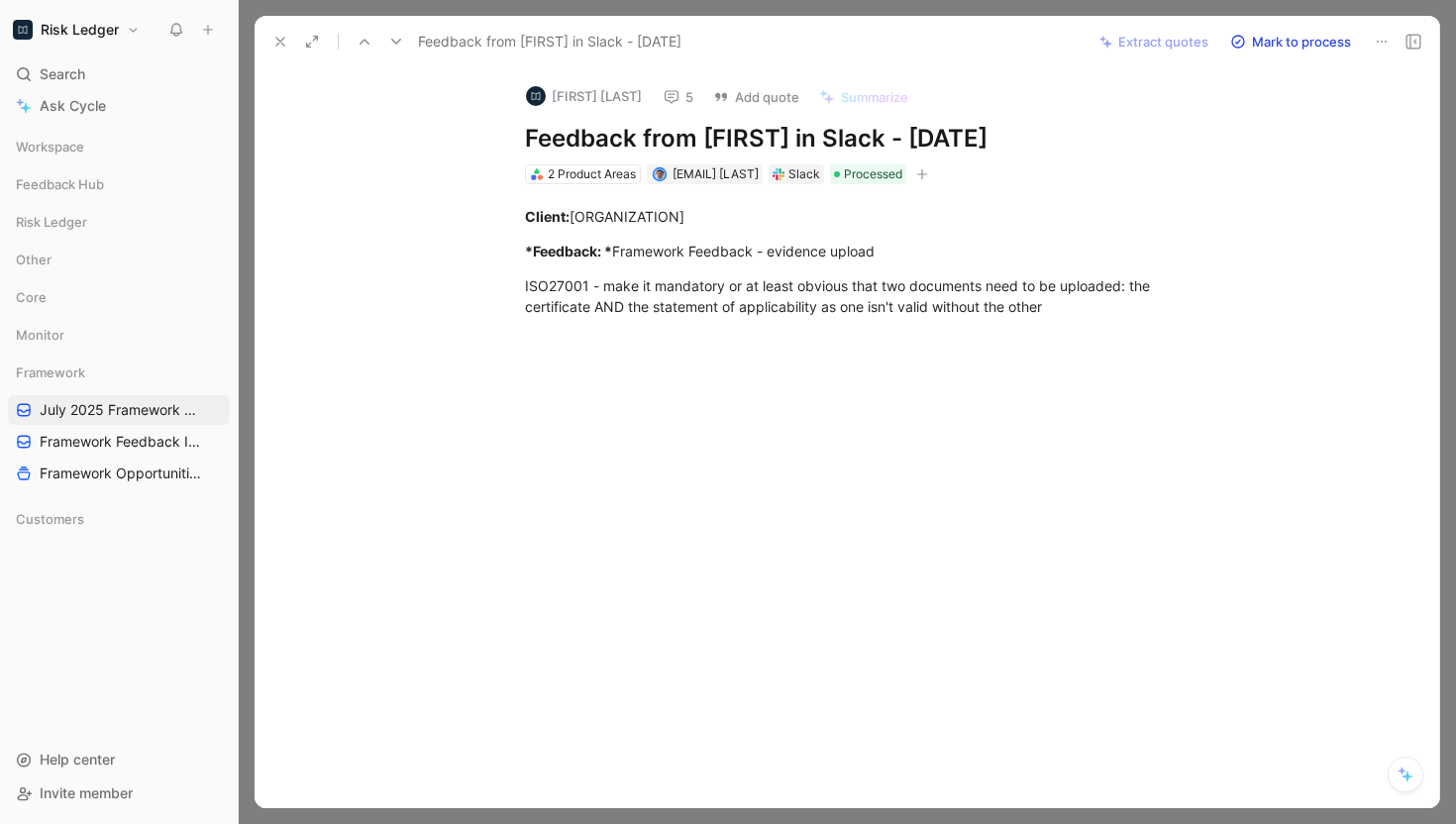 click 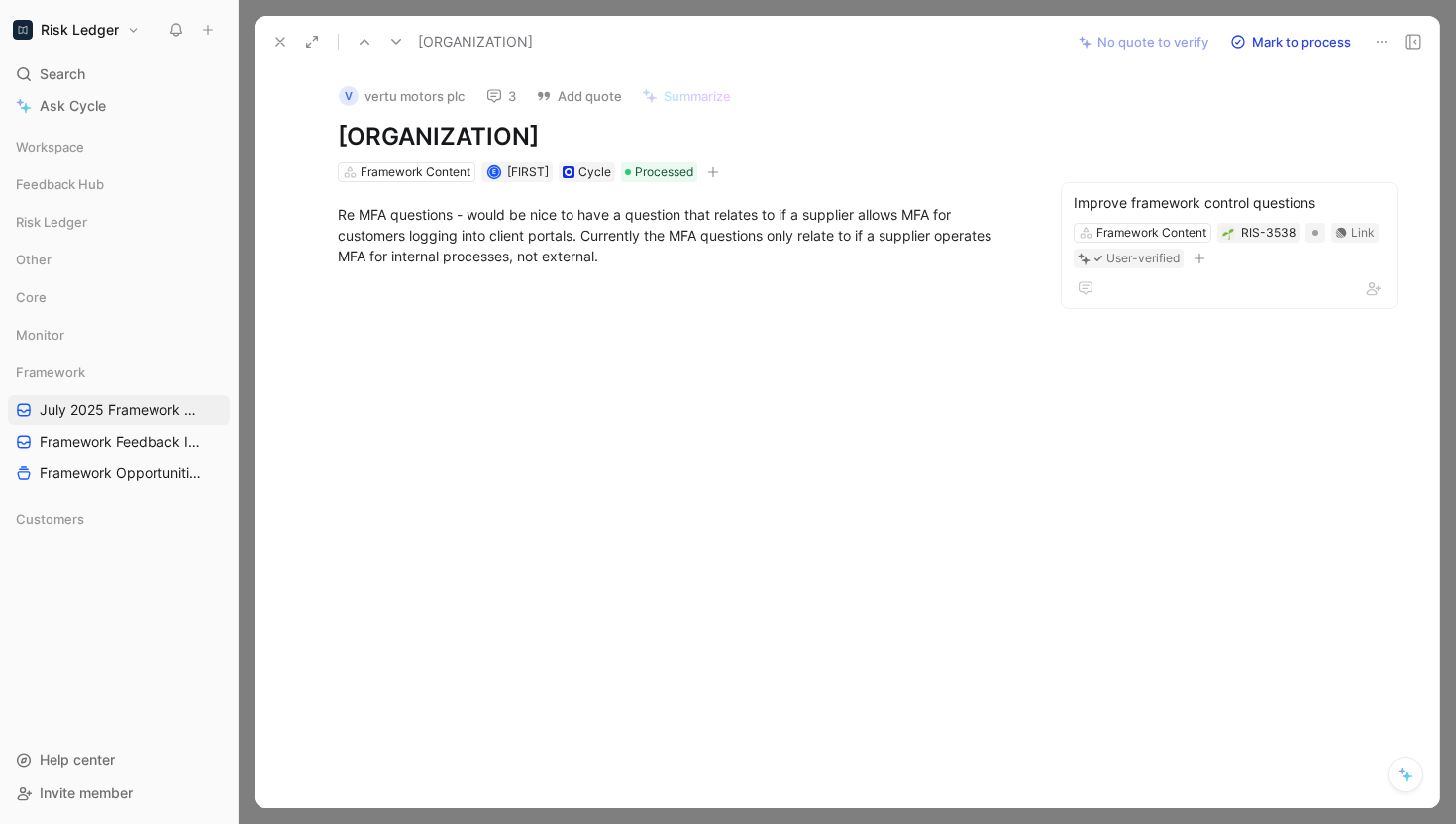 click 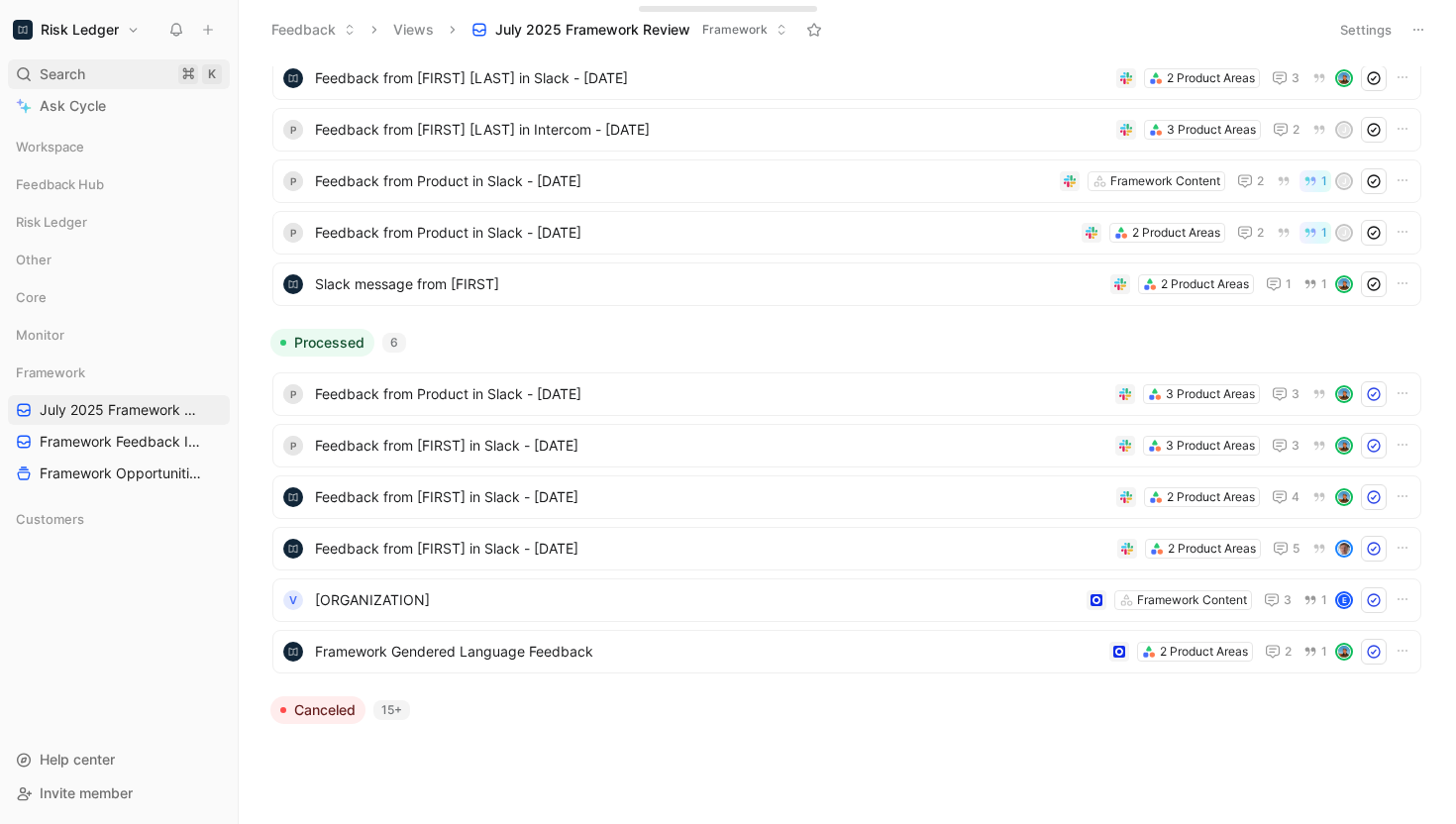 click on "Search ⌘ K" at bounding box center [119, 74] 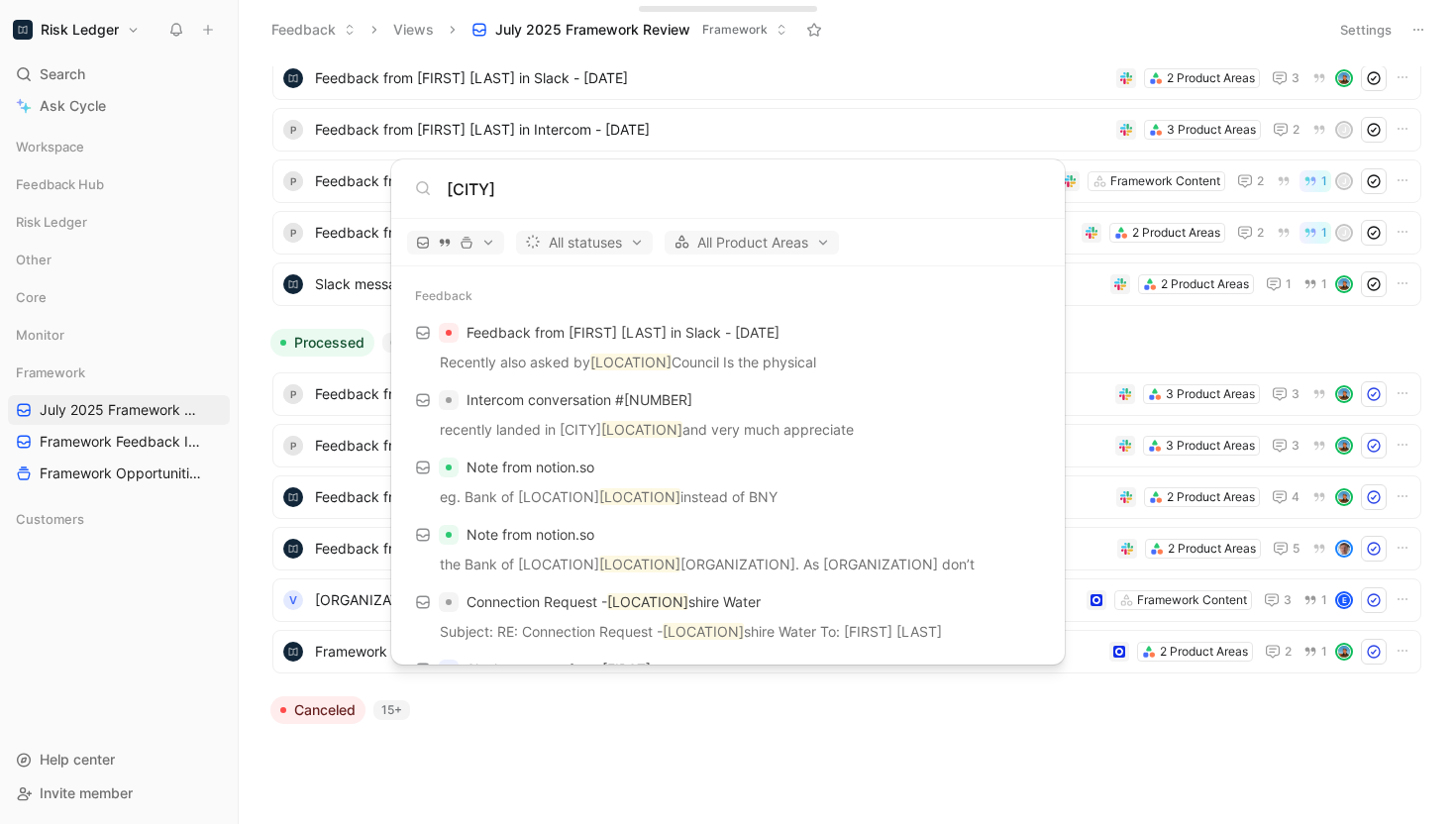 type on "york" 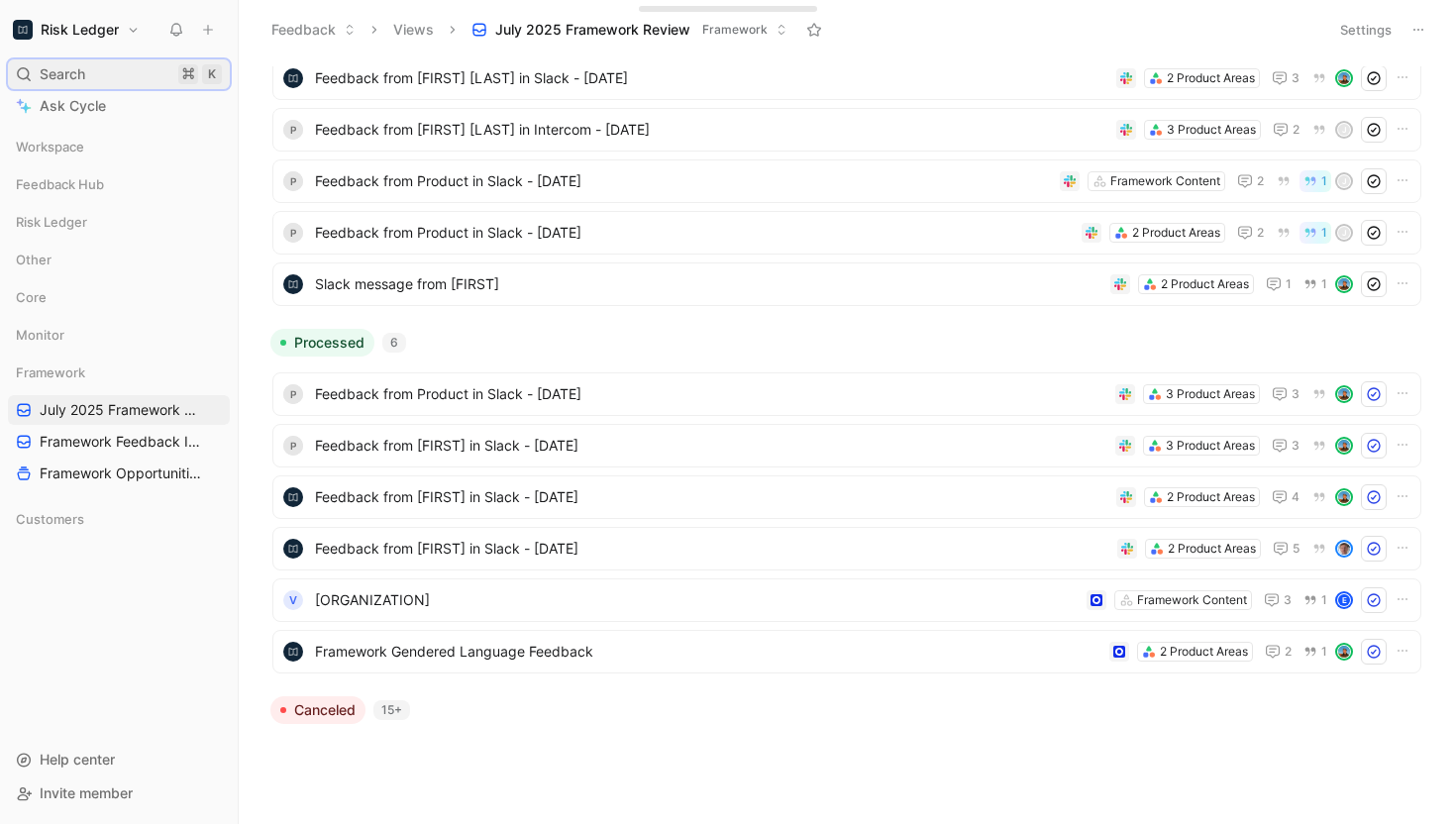 click on "Search ⌘ K" at bounding box center (119, 74) 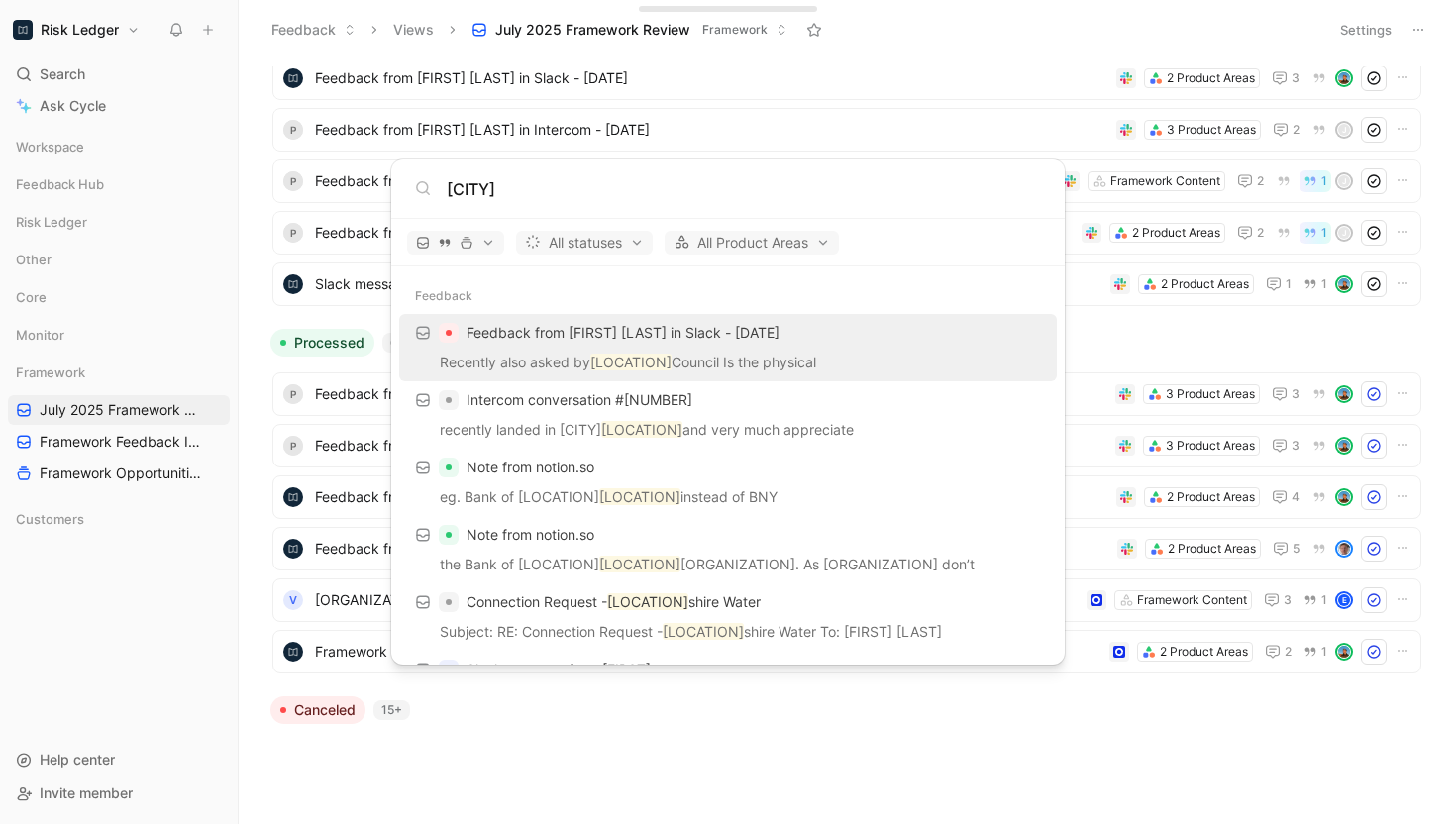 type on "york" 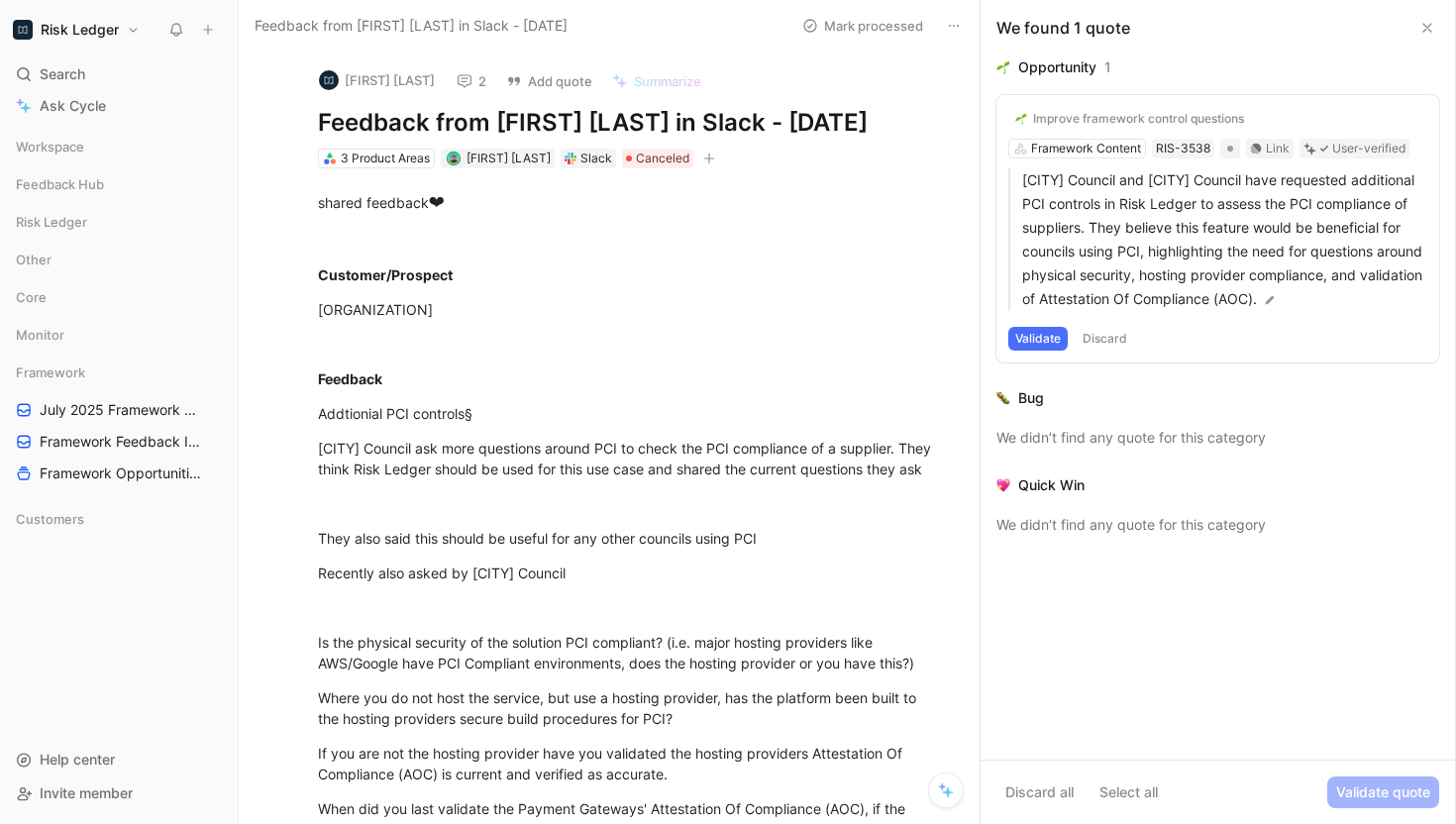 click 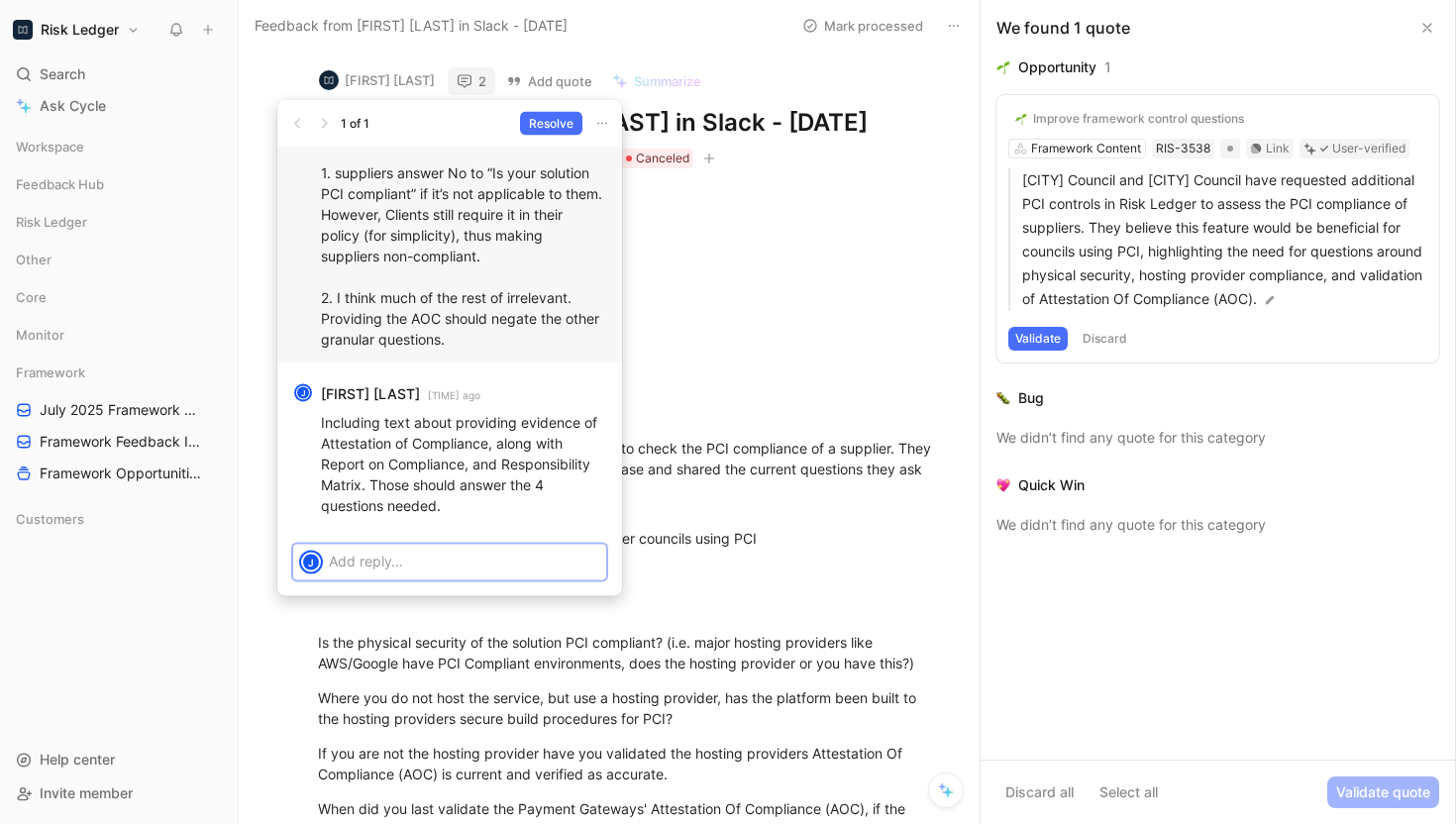 scroll, scrollTop: 0, scrollLeft: 0, axis: both 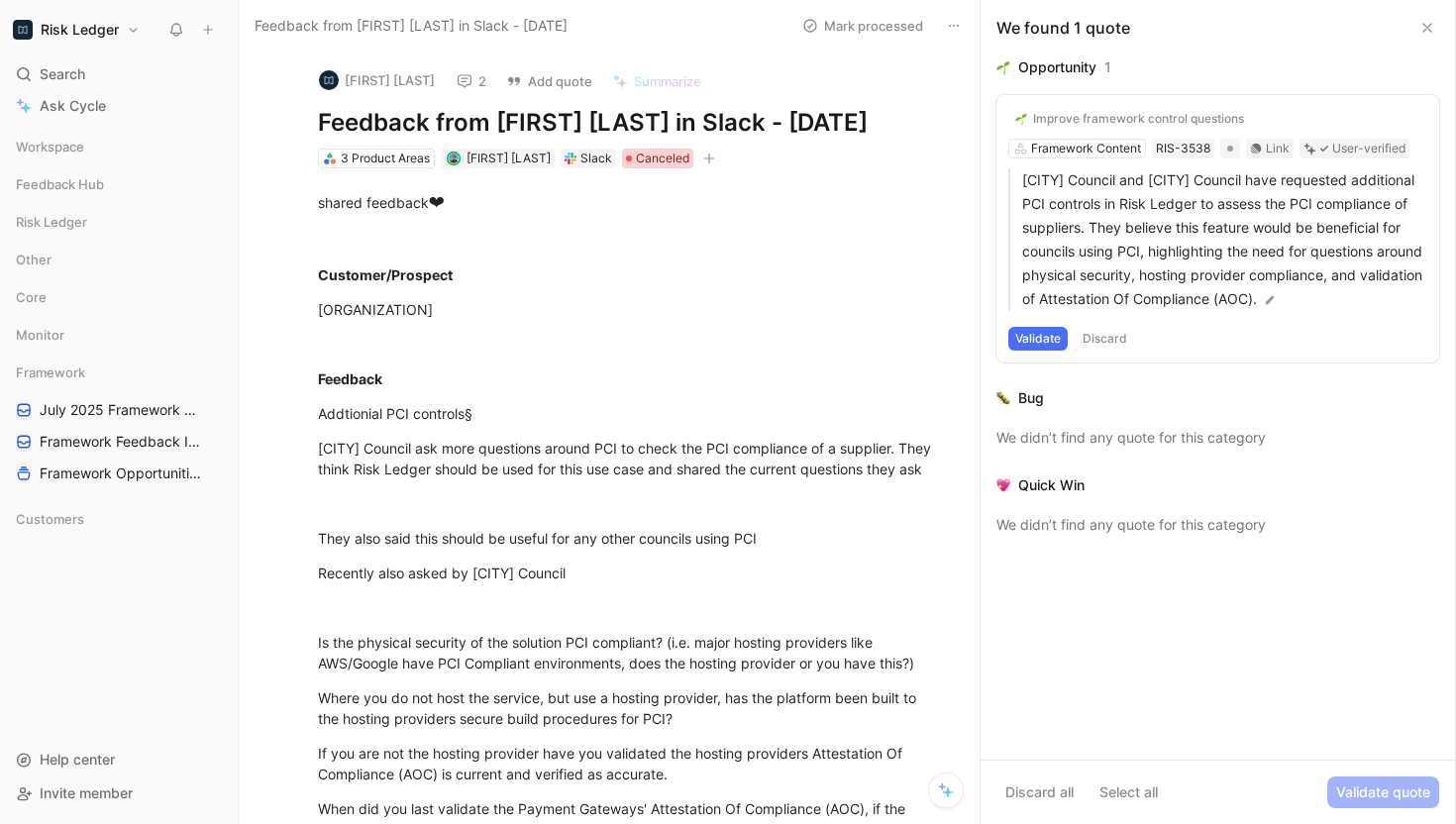 click on "Canceled" at bounding box center [663, 158] 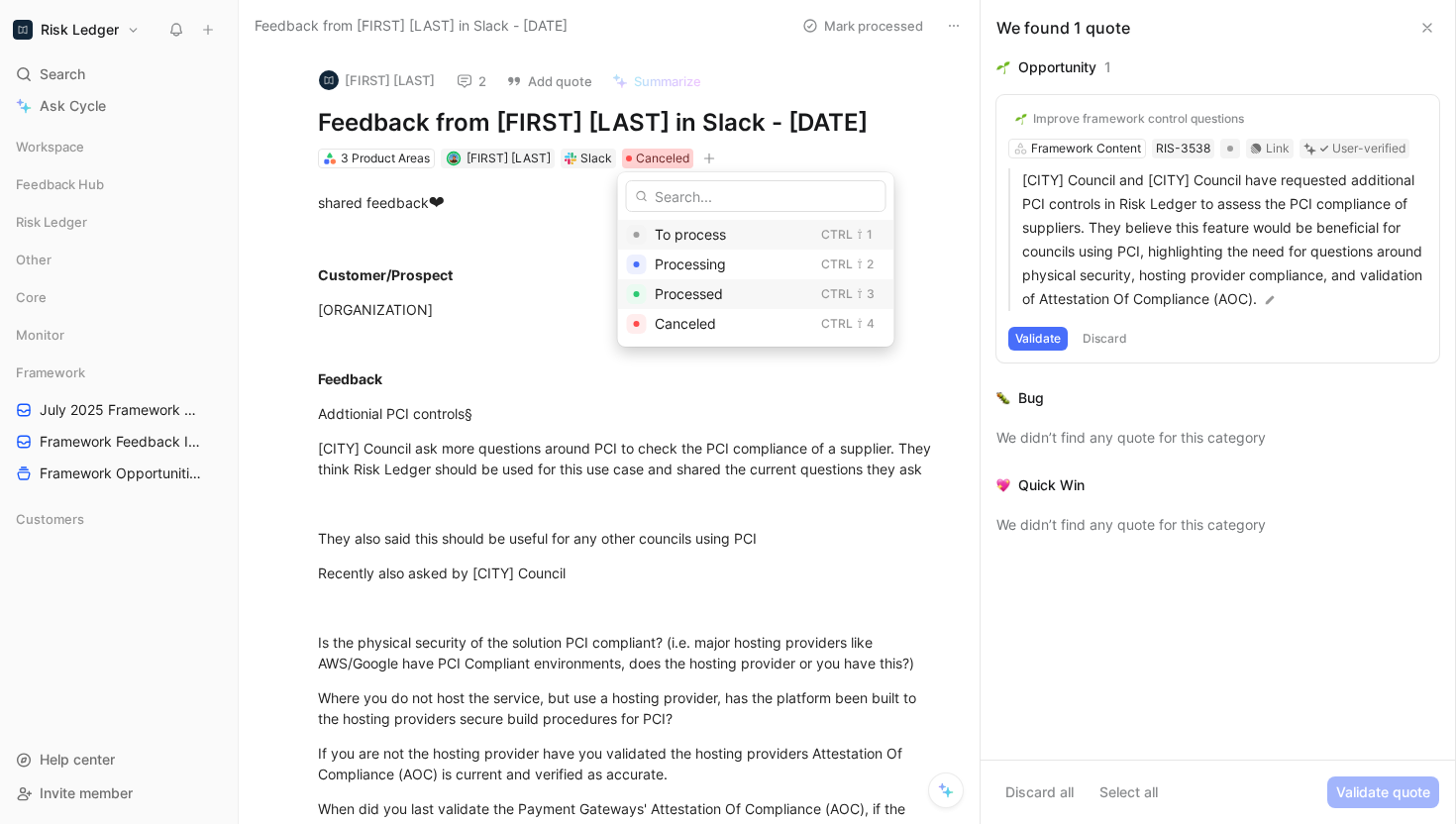 click on "Processed" at bounding box center (688, 293) 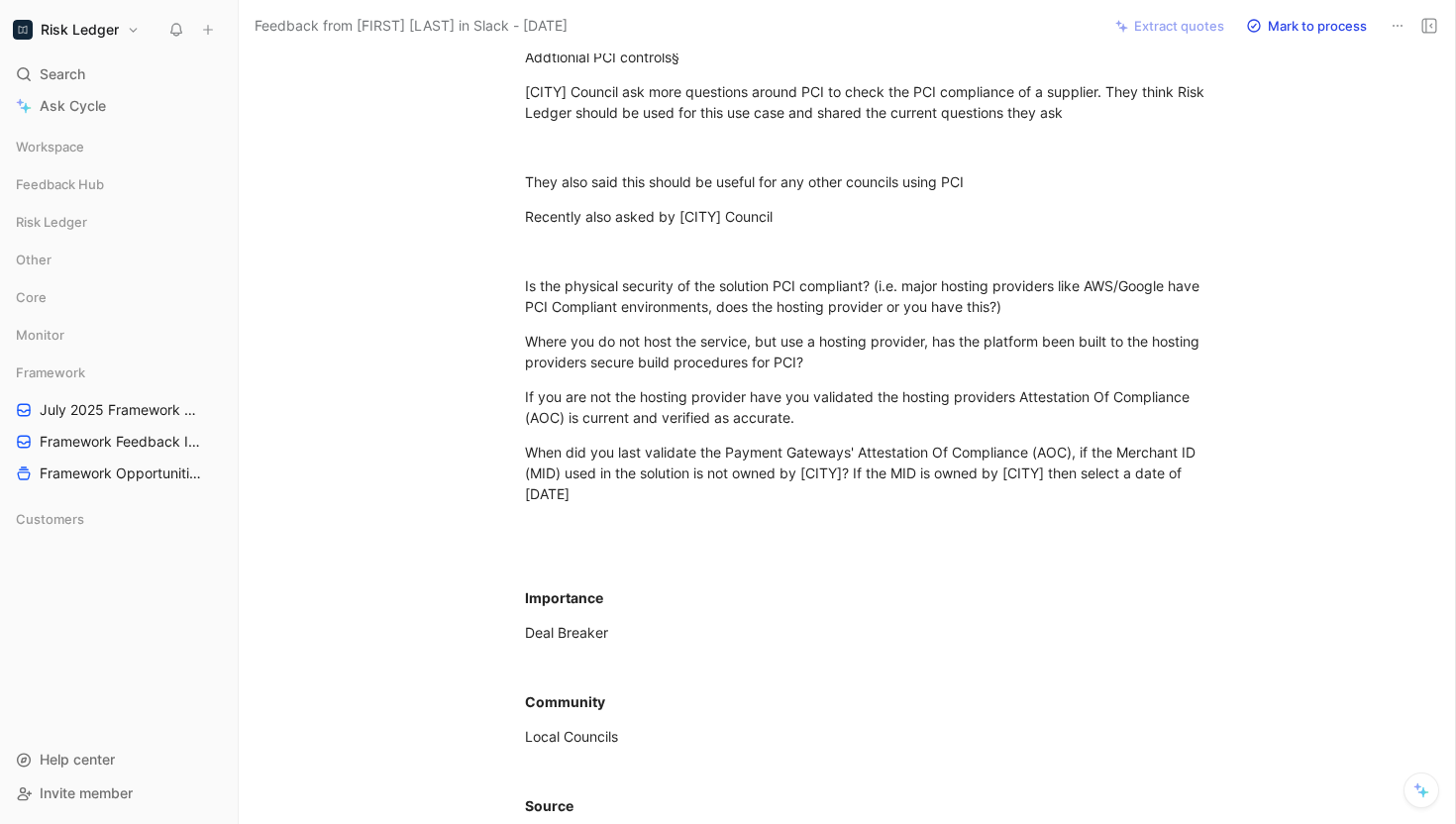 scroll, scrollTop: 0, scrollLeft: 0, axis: both 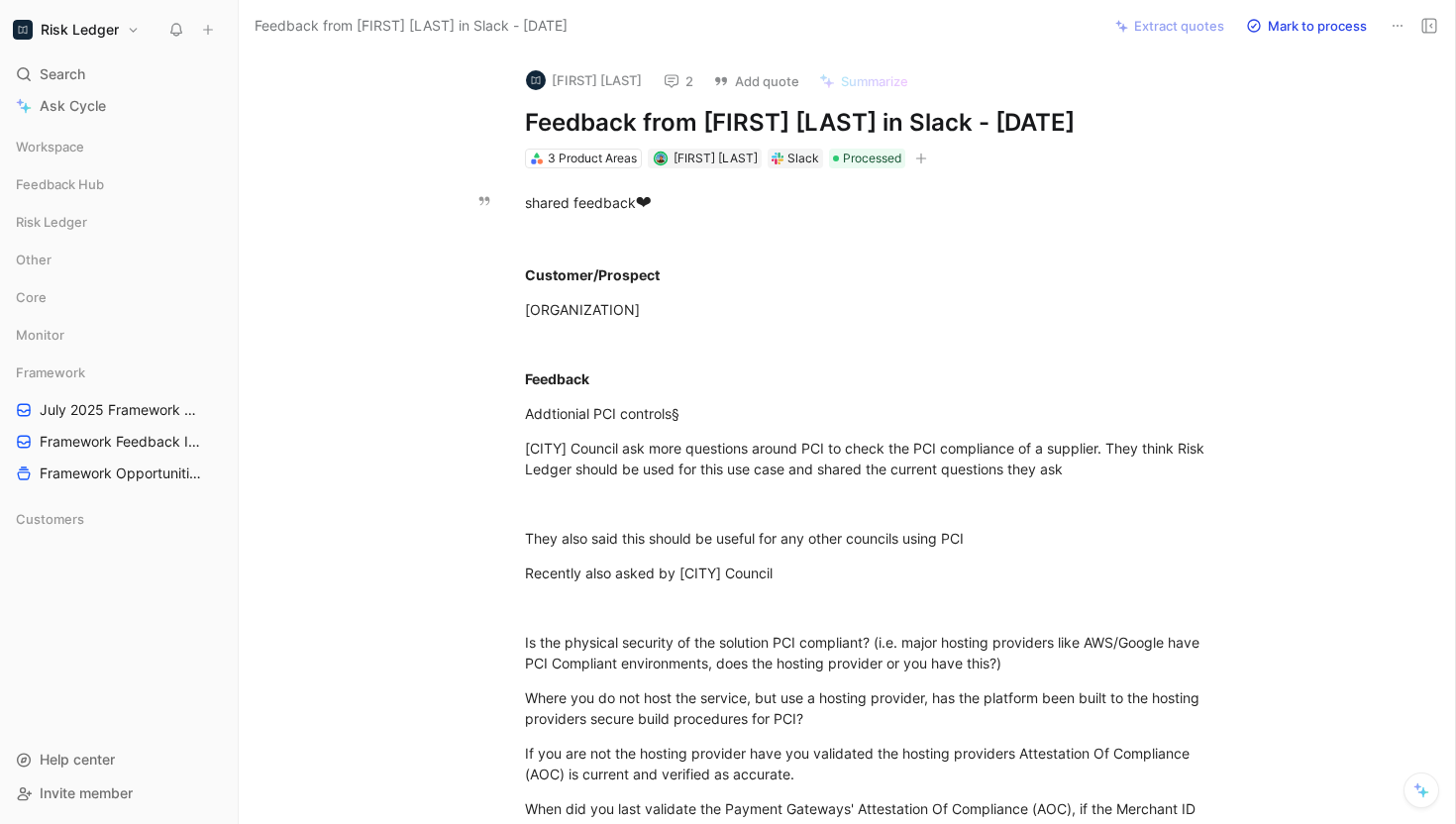 click 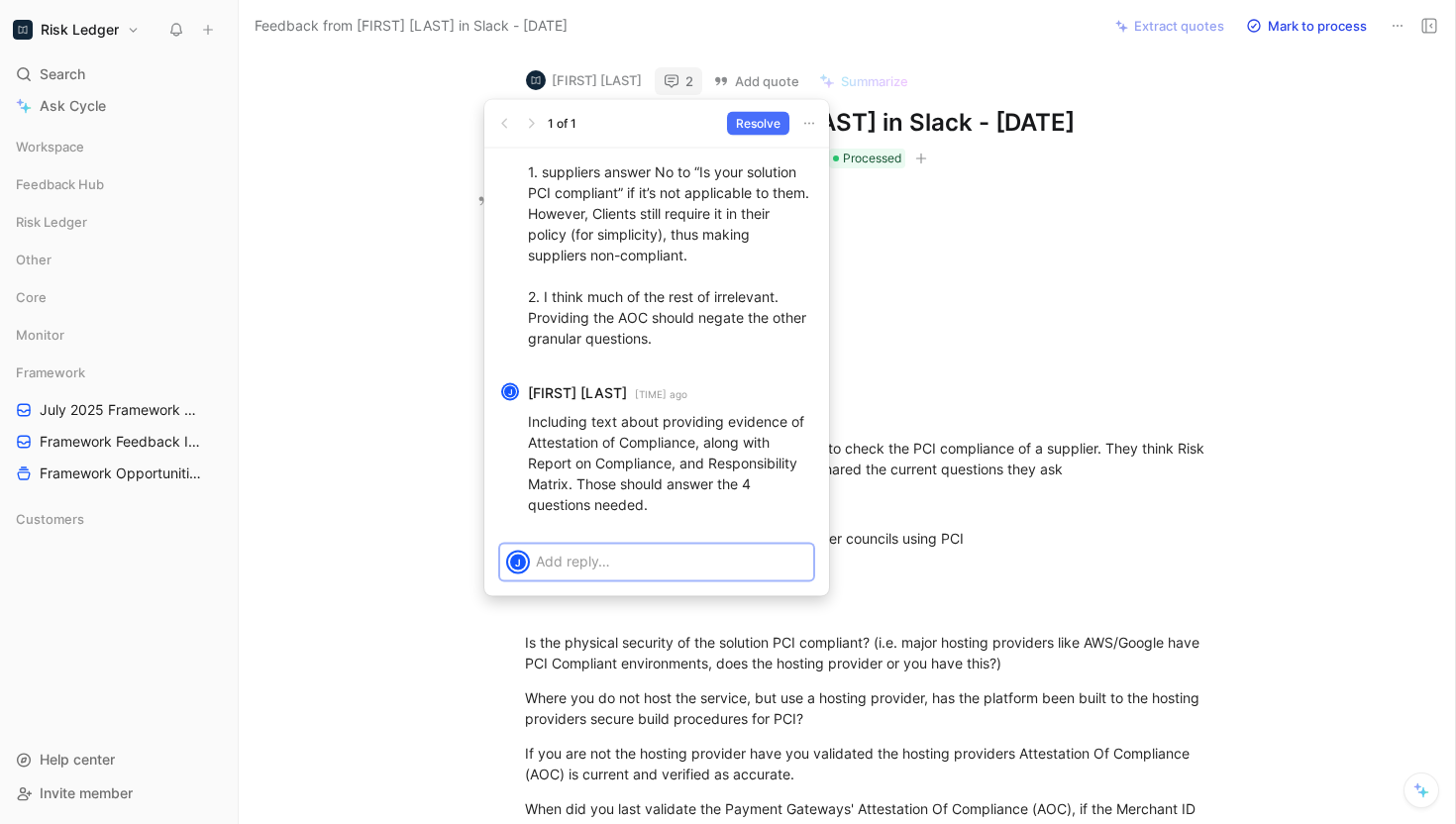 click at bounding box center [672, 561] 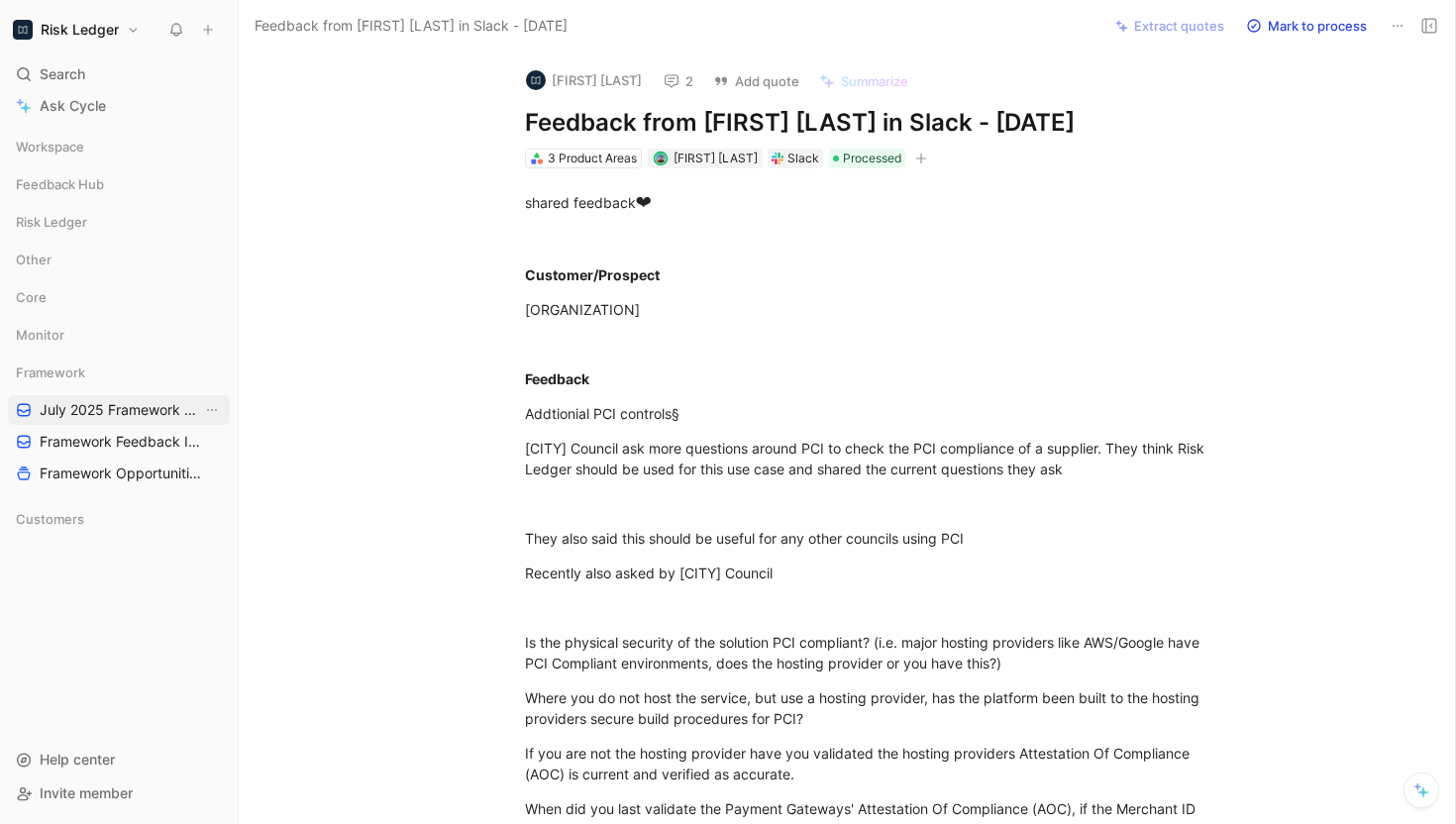 click on "[DATE] Framework Review" at bounding box center [121, 410] 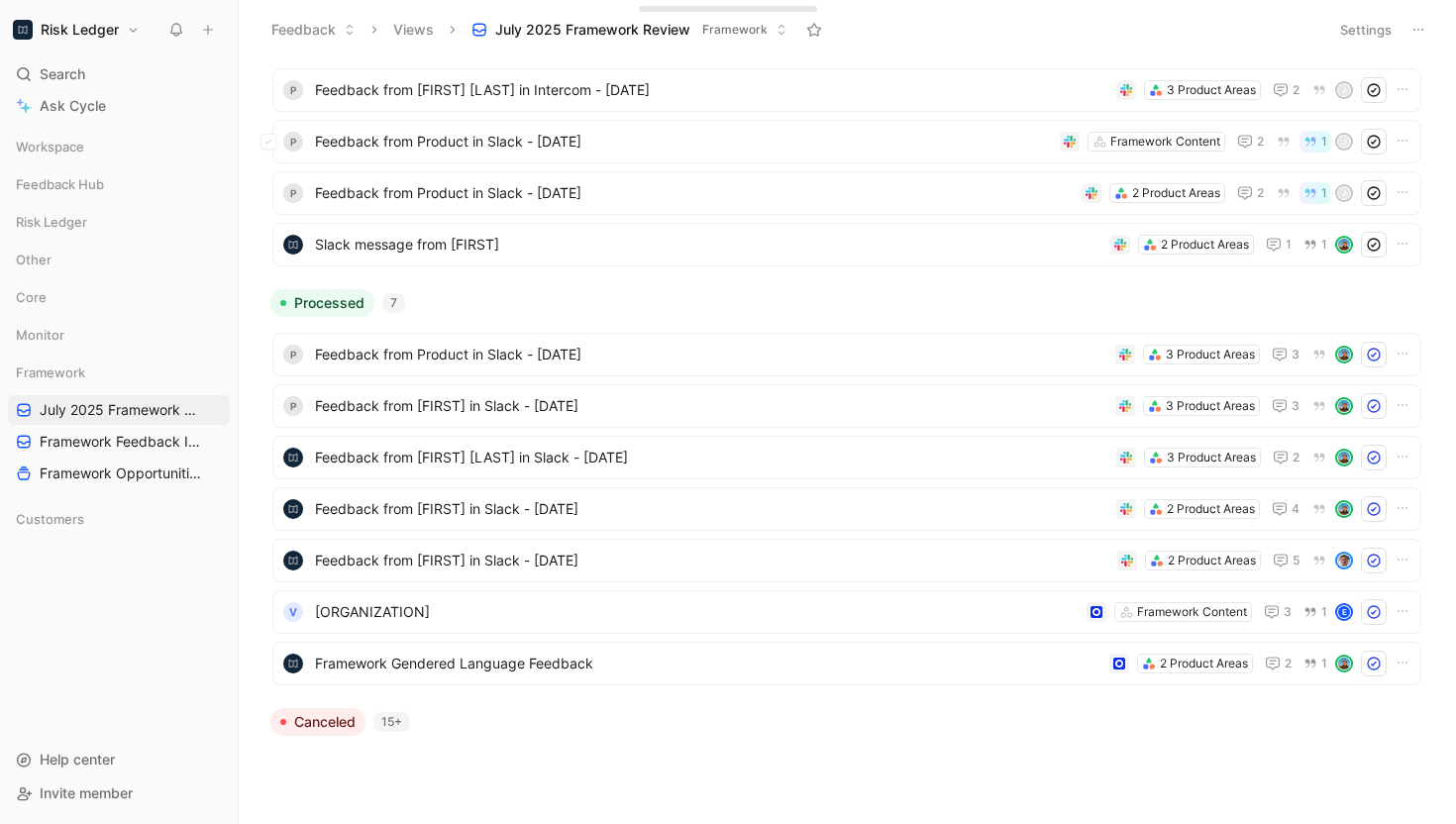 scroll, scrollTop: 201, scrollLeft: 0, axis: vertical 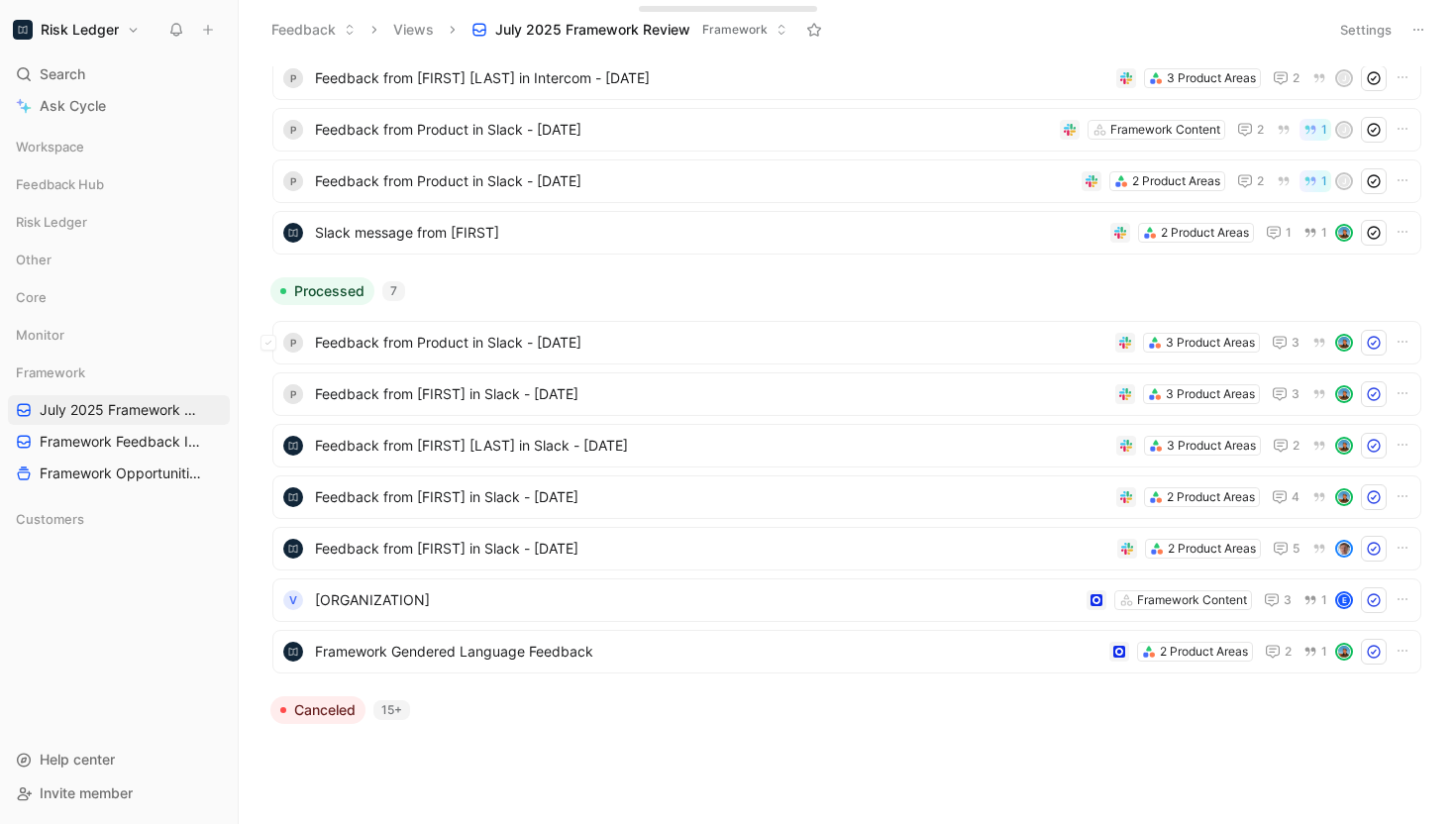 click on "Feedback from Product in Slack - [DATE]" at bounding box center (711, 343) 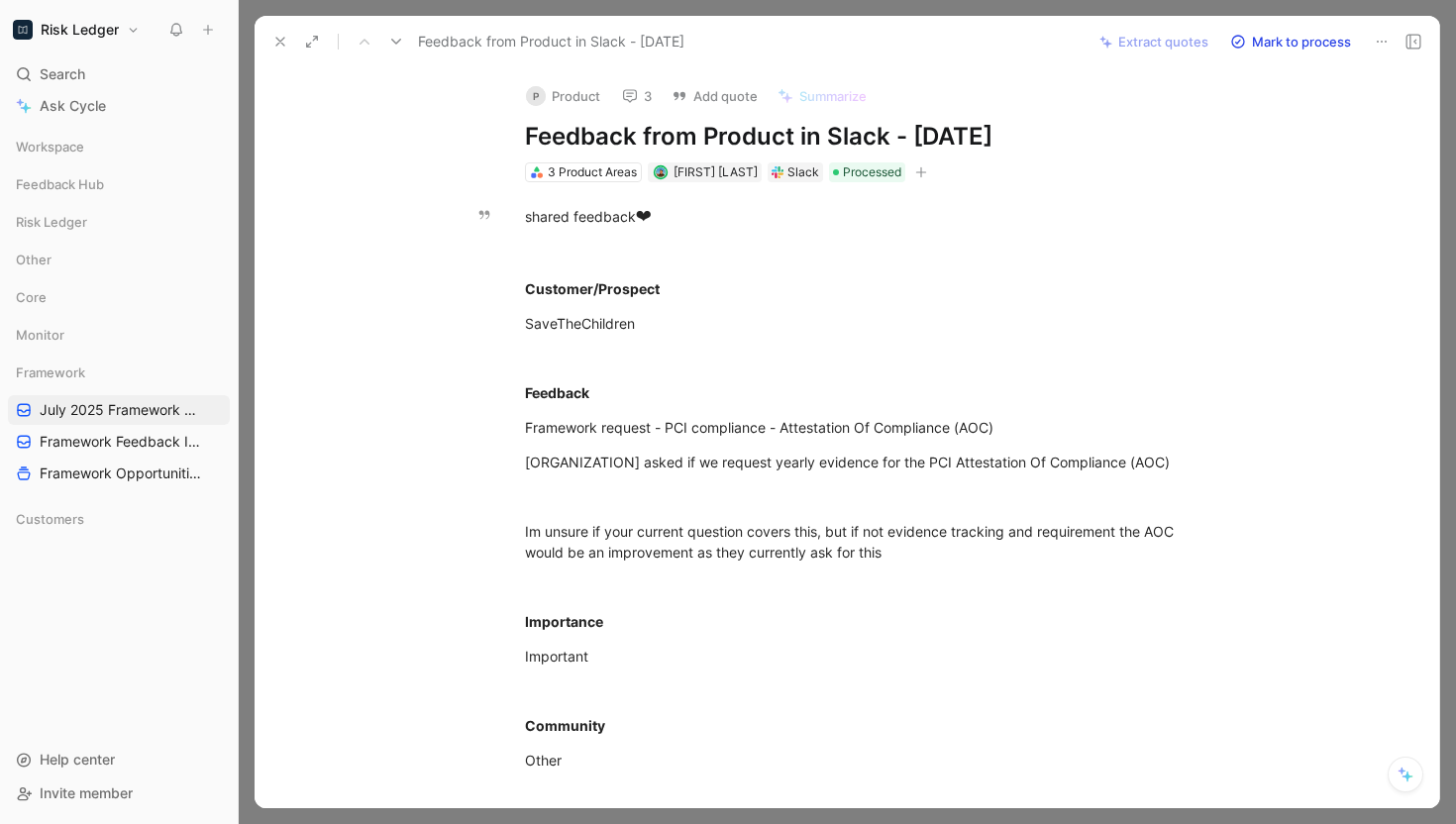 click 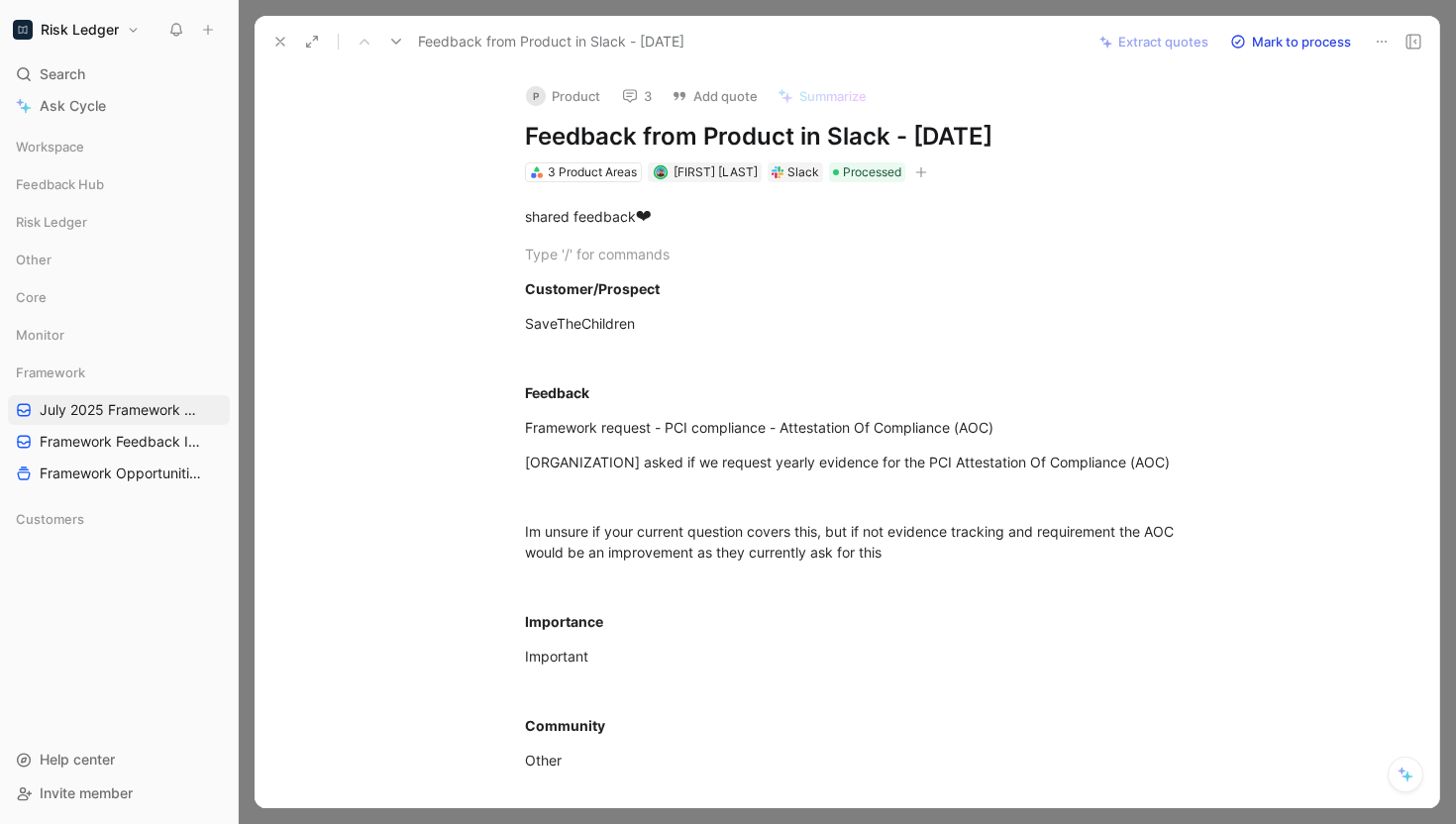 click 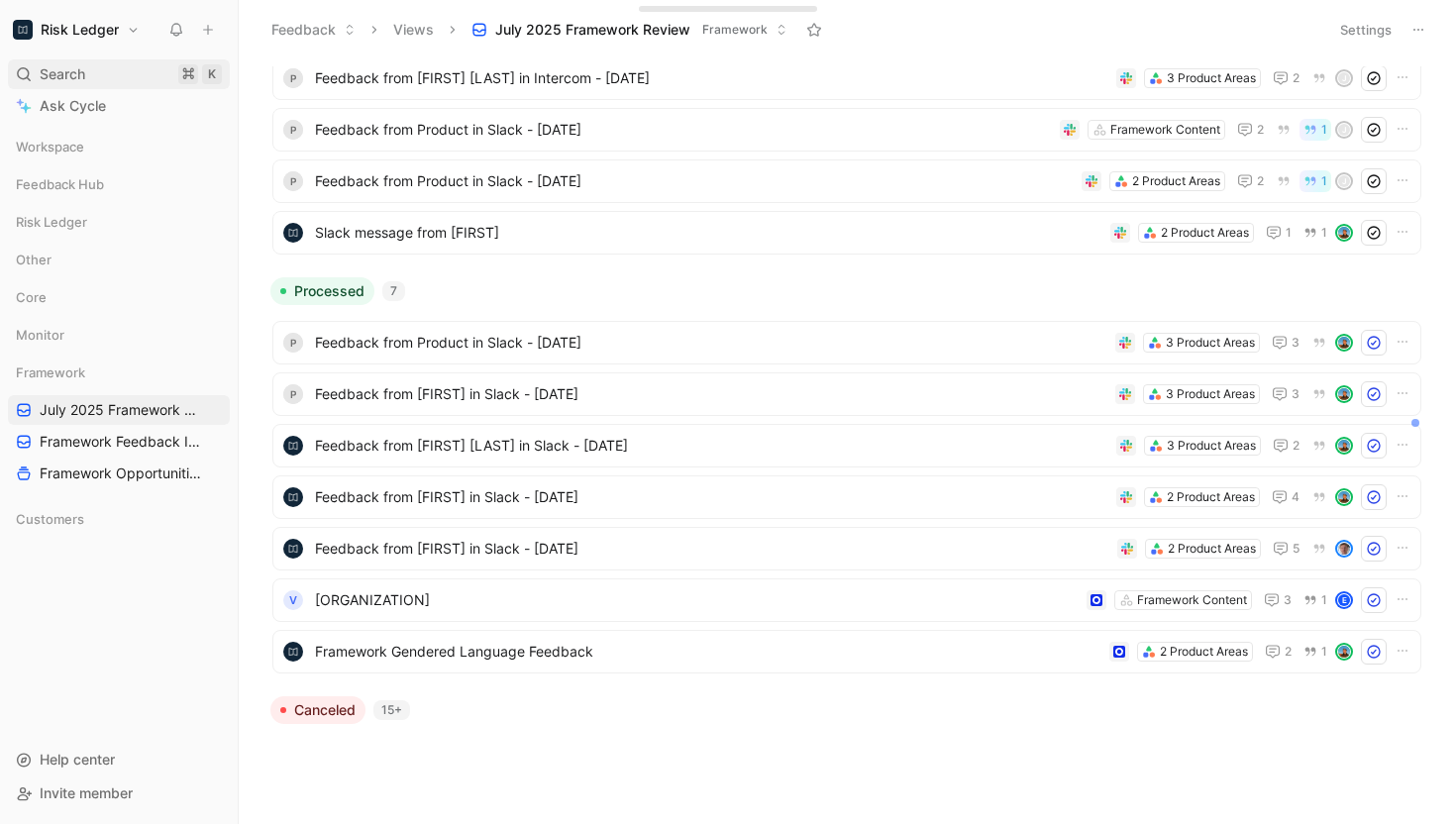 click on "Search ⌘ K" at bounding box center [119, 74] 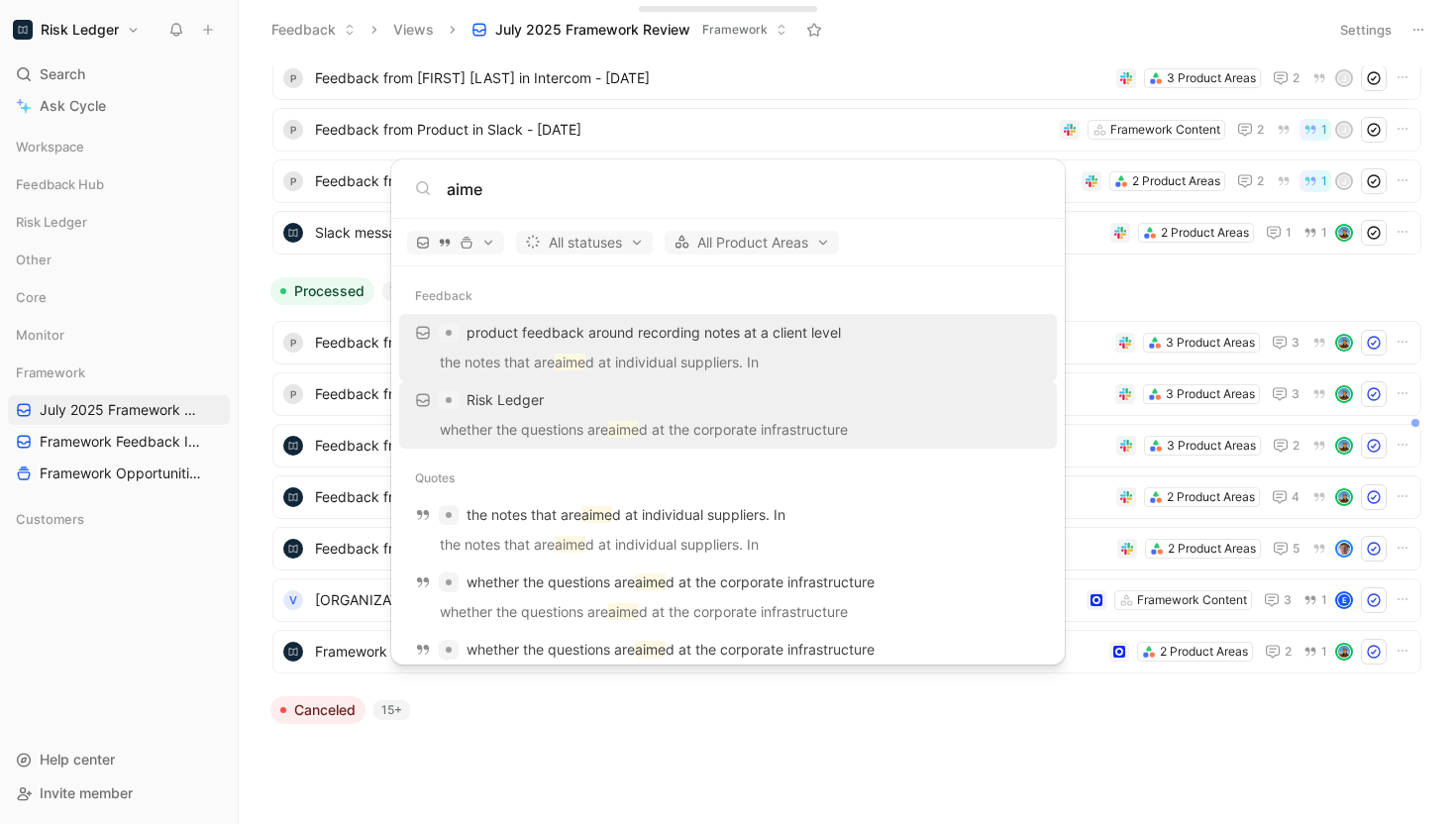 type on "aime" 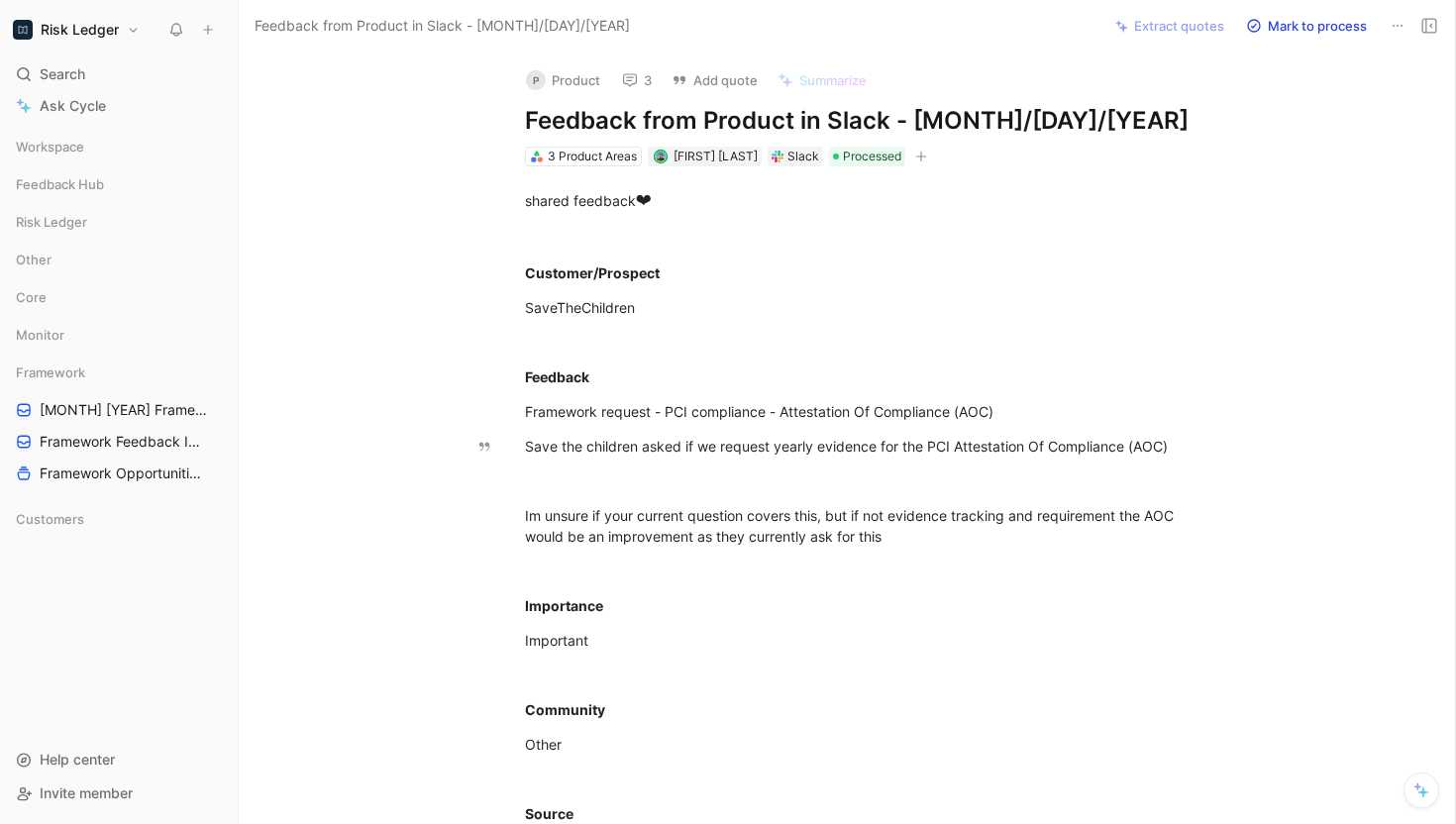 scroll, scrollTop: 0, scrollLeft: 0, axis: both 